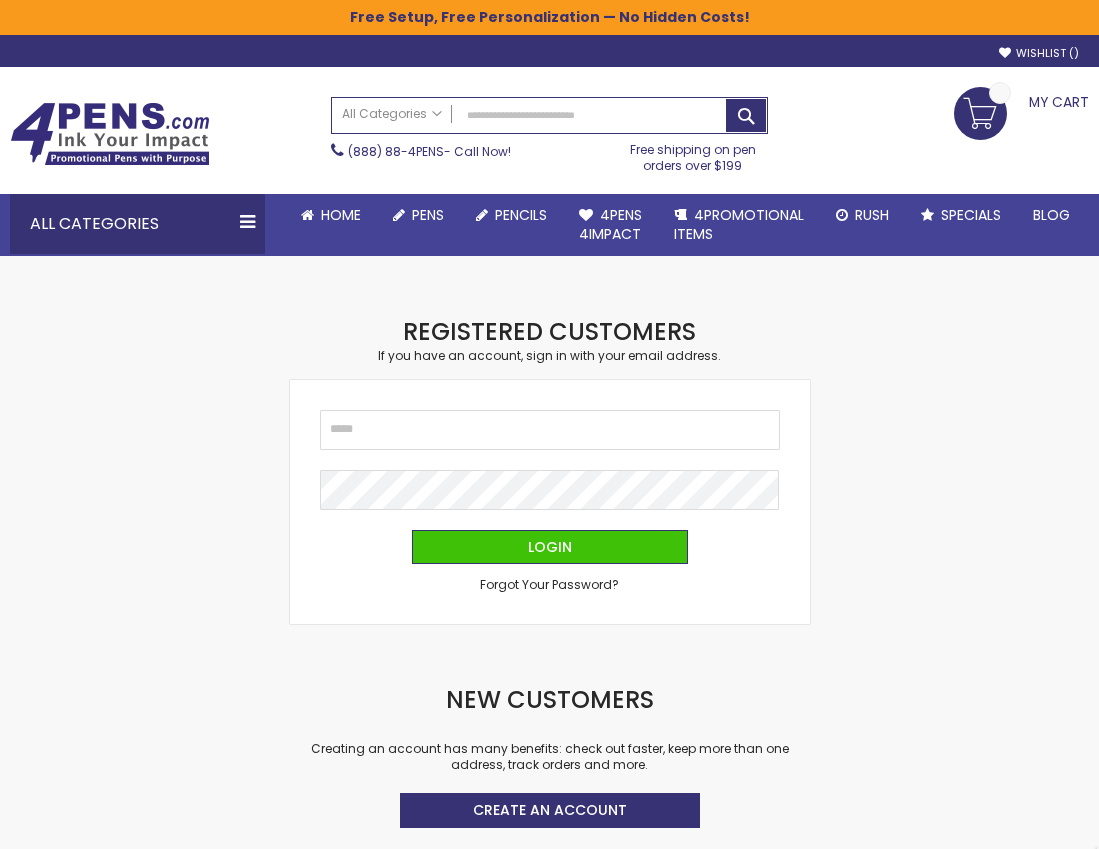 scroll, scrollTop: 0, scrollLeft: 0, axis: both 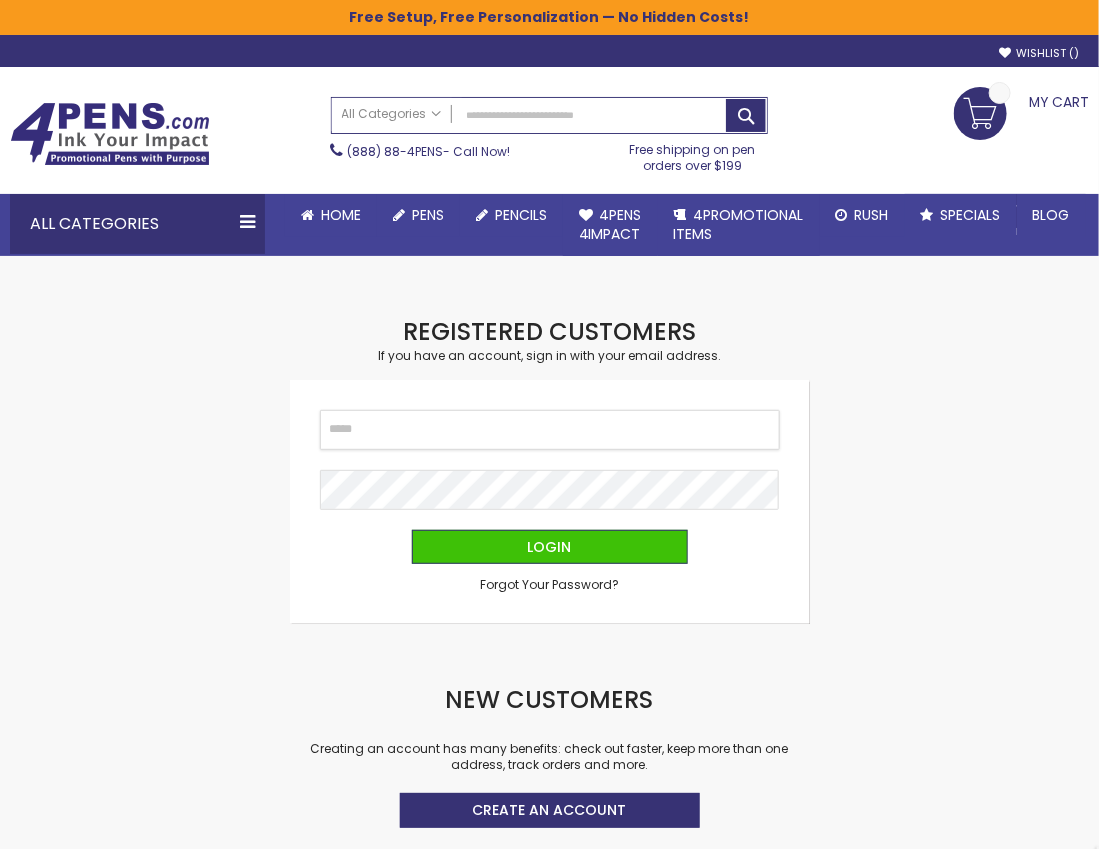 type on "**********" 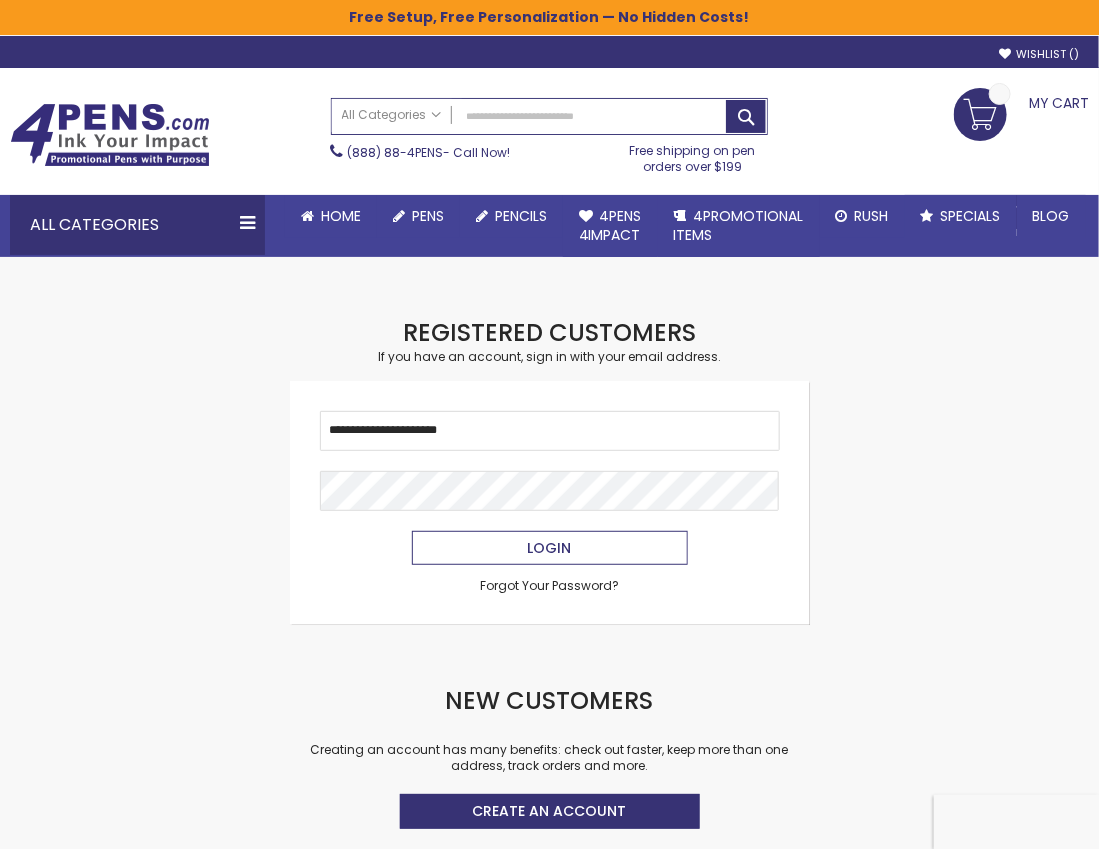 drag, startPoint x: 569, startPoint y: 551, endPoint x: 562, endPoint y: 532, distance: 20.248457 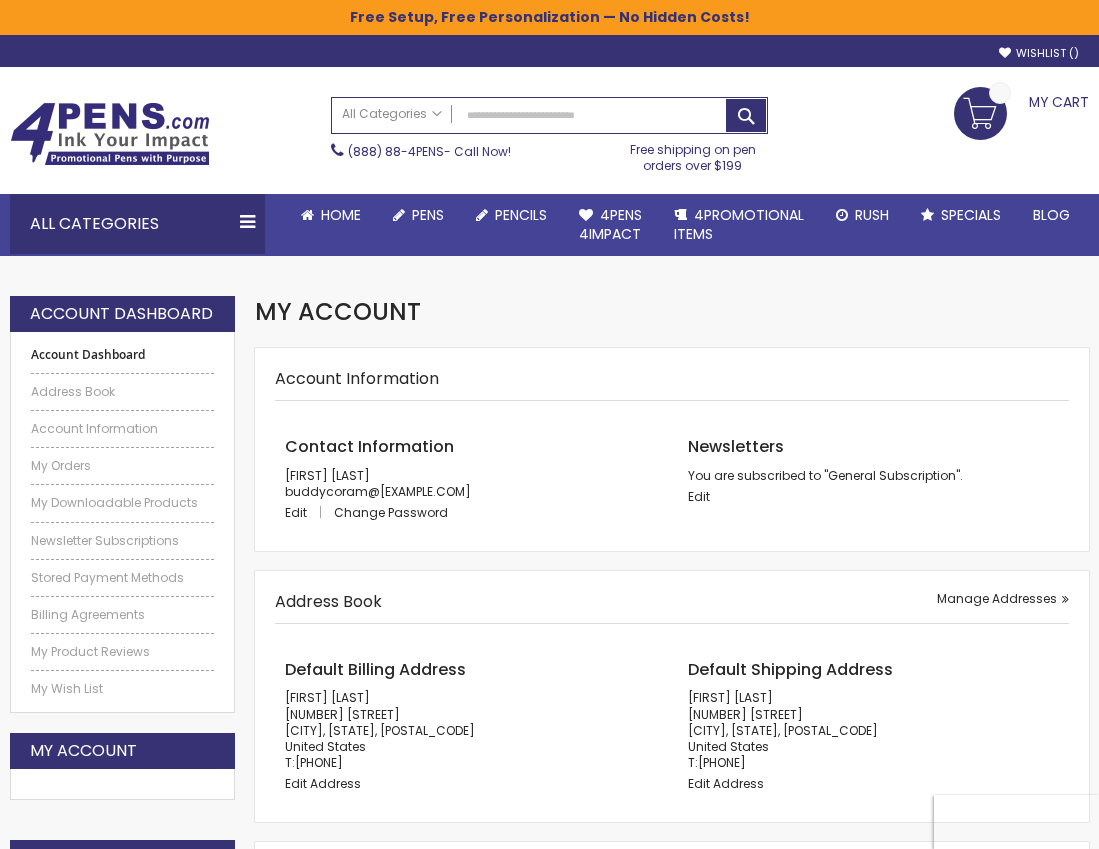 scroll, scrollTop: 0, scrollLeft: 0, axis: both 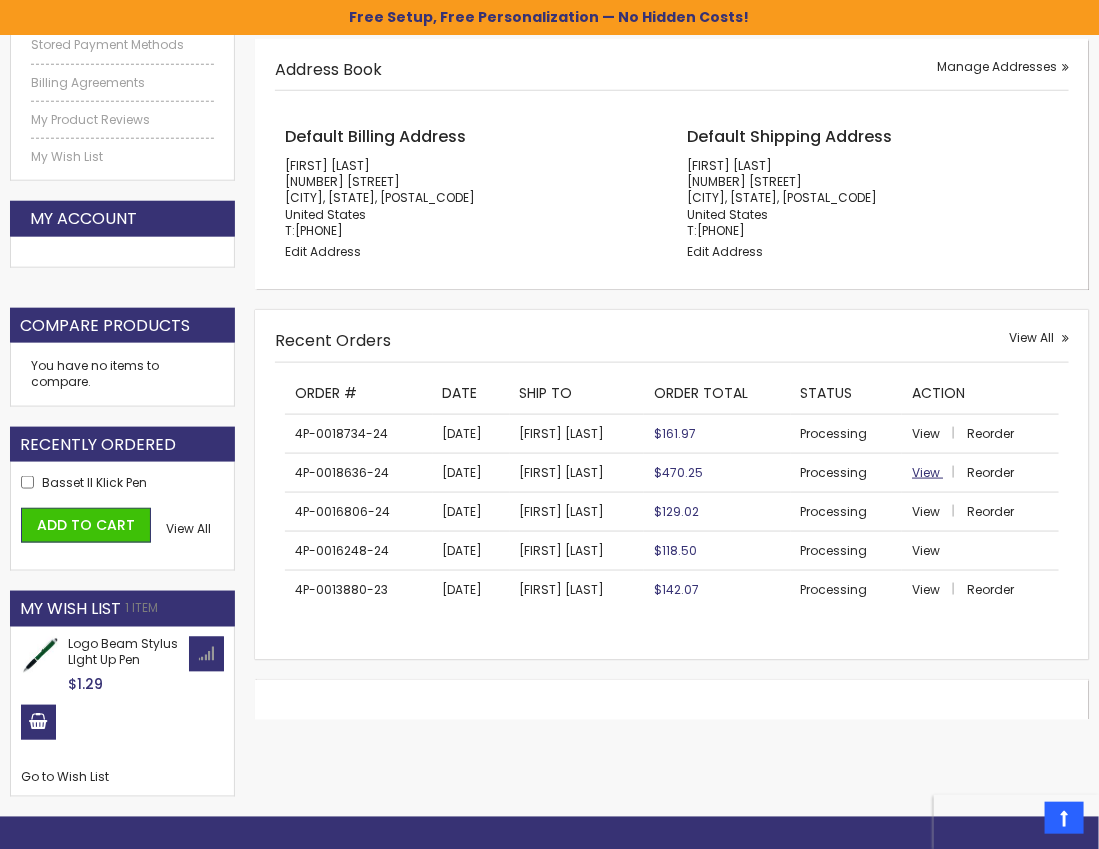 click on "View" at bounding box center [926, 472] 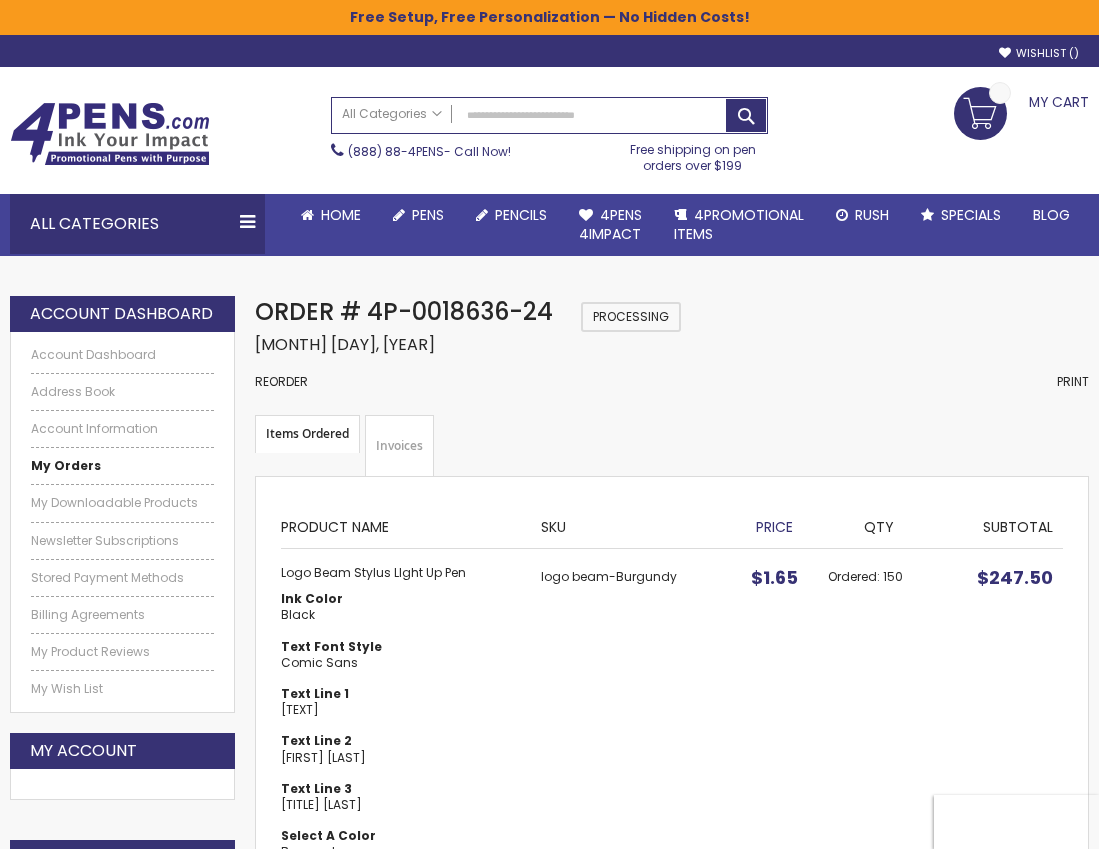 scroll, scrollTop: 0, scrollLeft: 0, axis: both 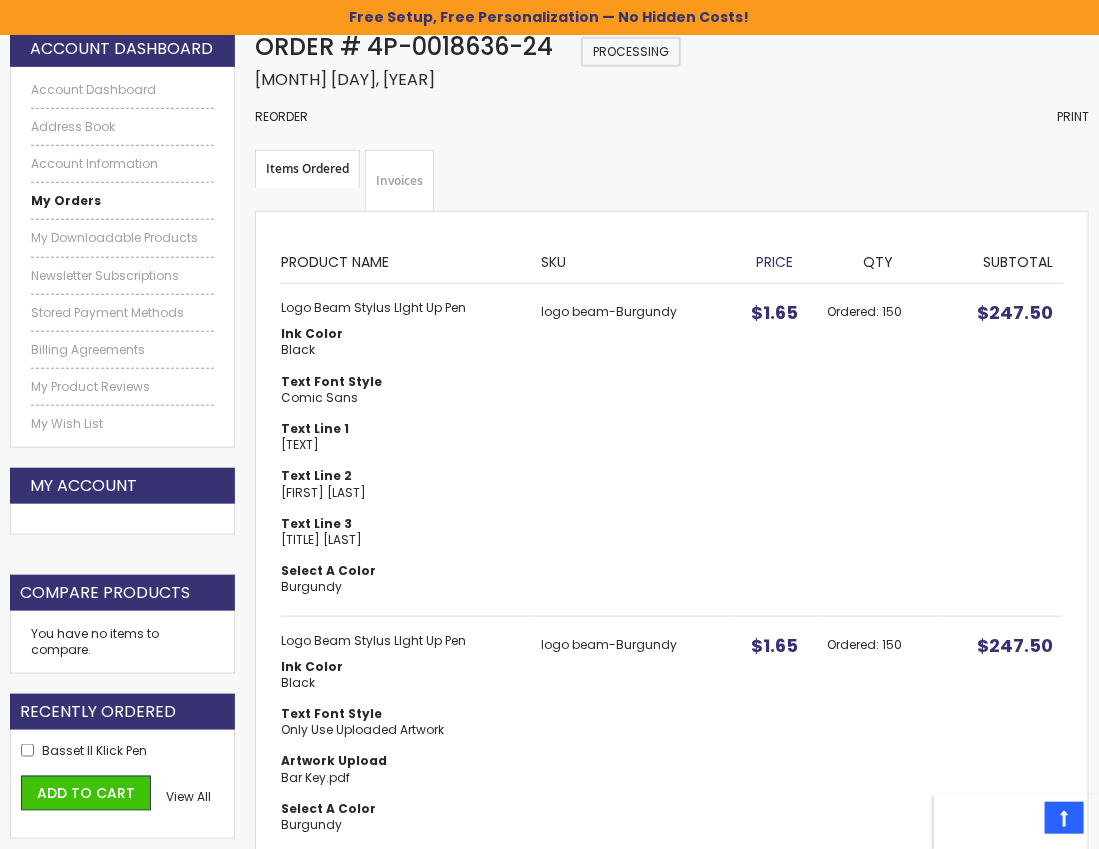 click on "Logo Beam Stylus LIght Up Pen" at bounding box center [401, 308] 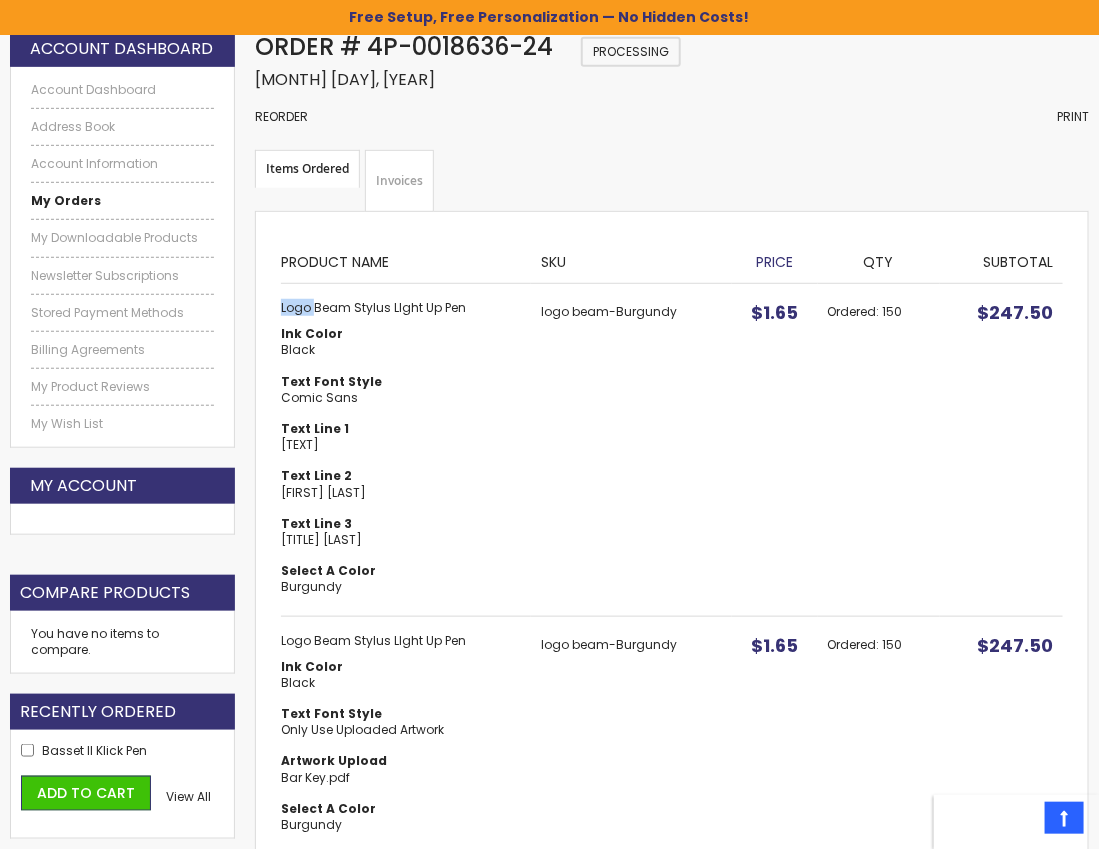 click on "Logo Beam Stylus LIght Up Pen" at bounding box center [401, 308] 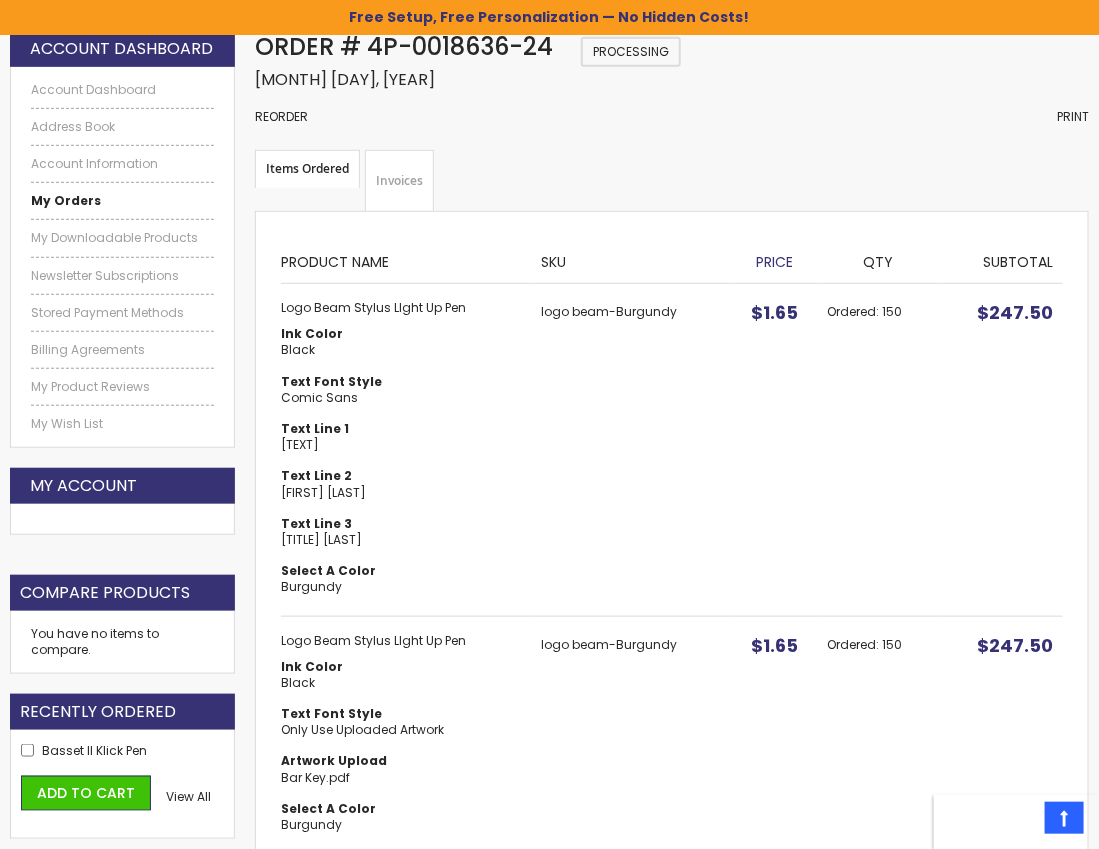 click on "Logo Beam Stylus LIght Up Pen" at bounding box center (401, 308) 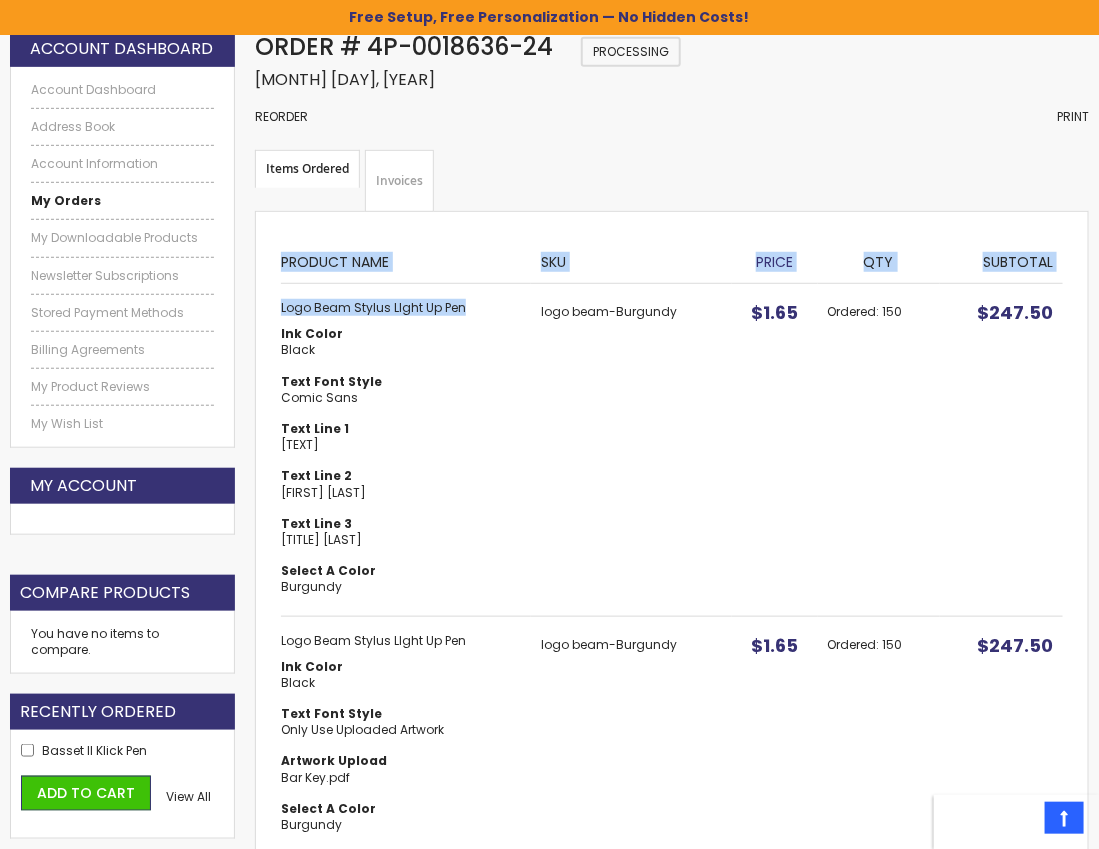 drag, startPoint x: 450, startPoint y: 310, endPoint x: 281, endPoint y: 311, distance: 169.00296 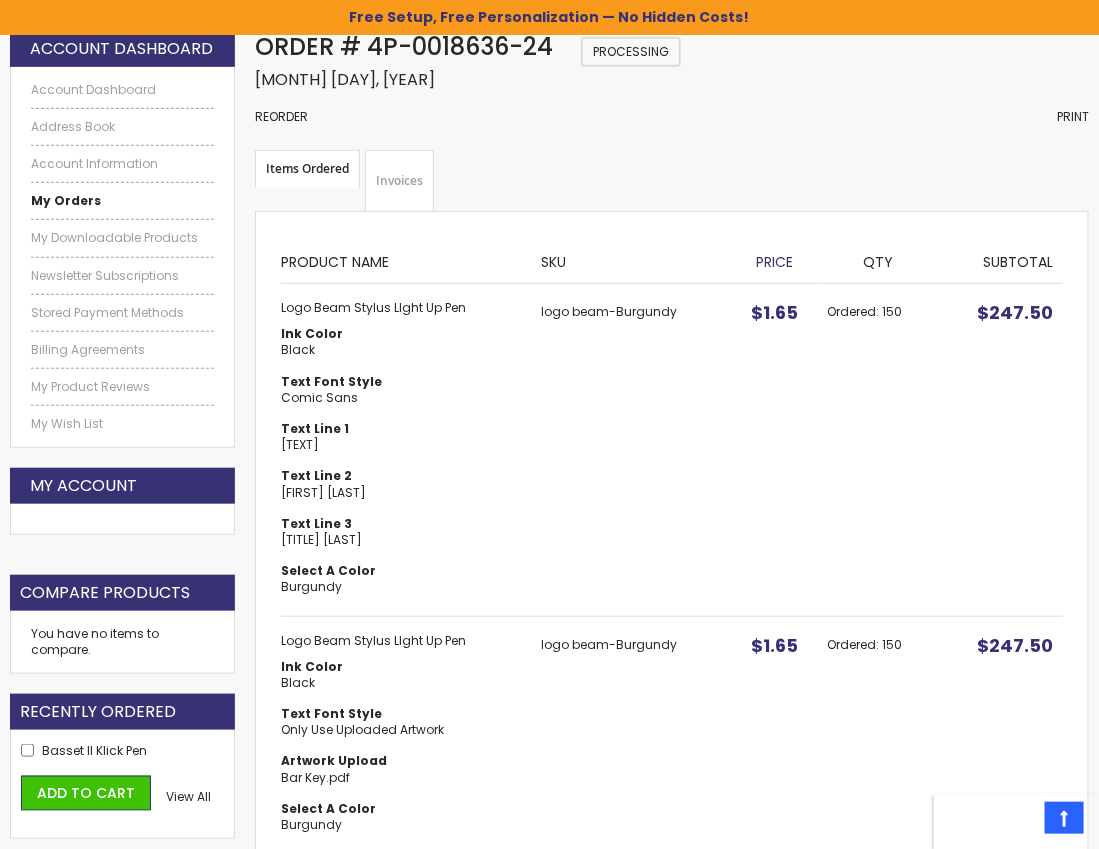 click on "logo beam-Burgundy" at bounding box center (631, 450) 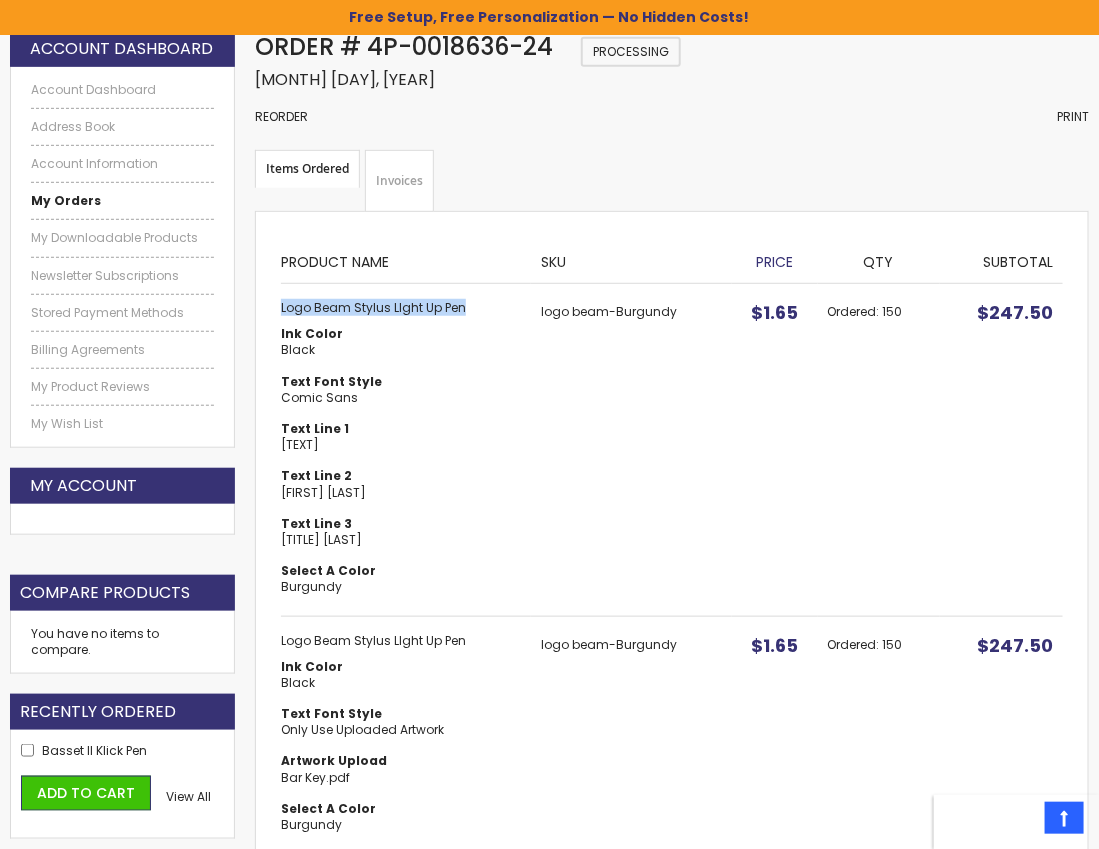 drag, startPoint x: 474, startPoint y: 307, endPoint x: 303, endPoint y: 310, distance: 171.0263 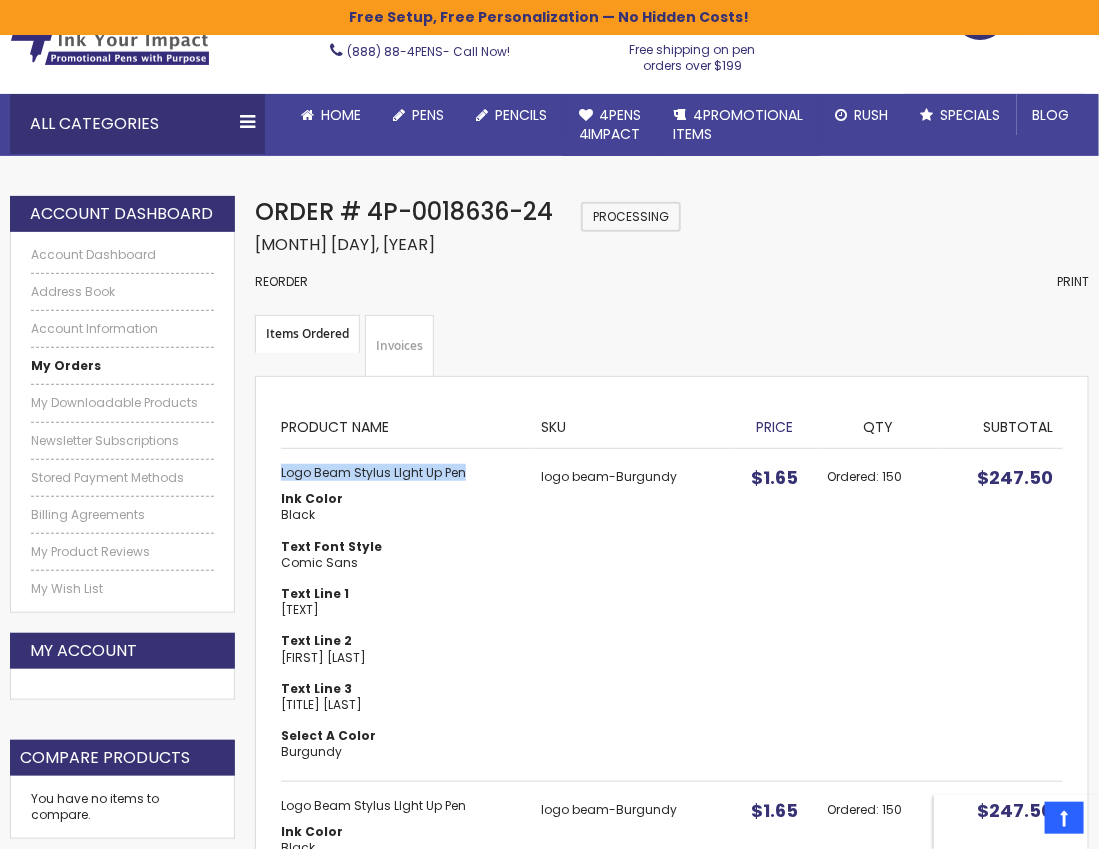 scroll, scrollTop: 0, scrollLeft: 0, axis: both 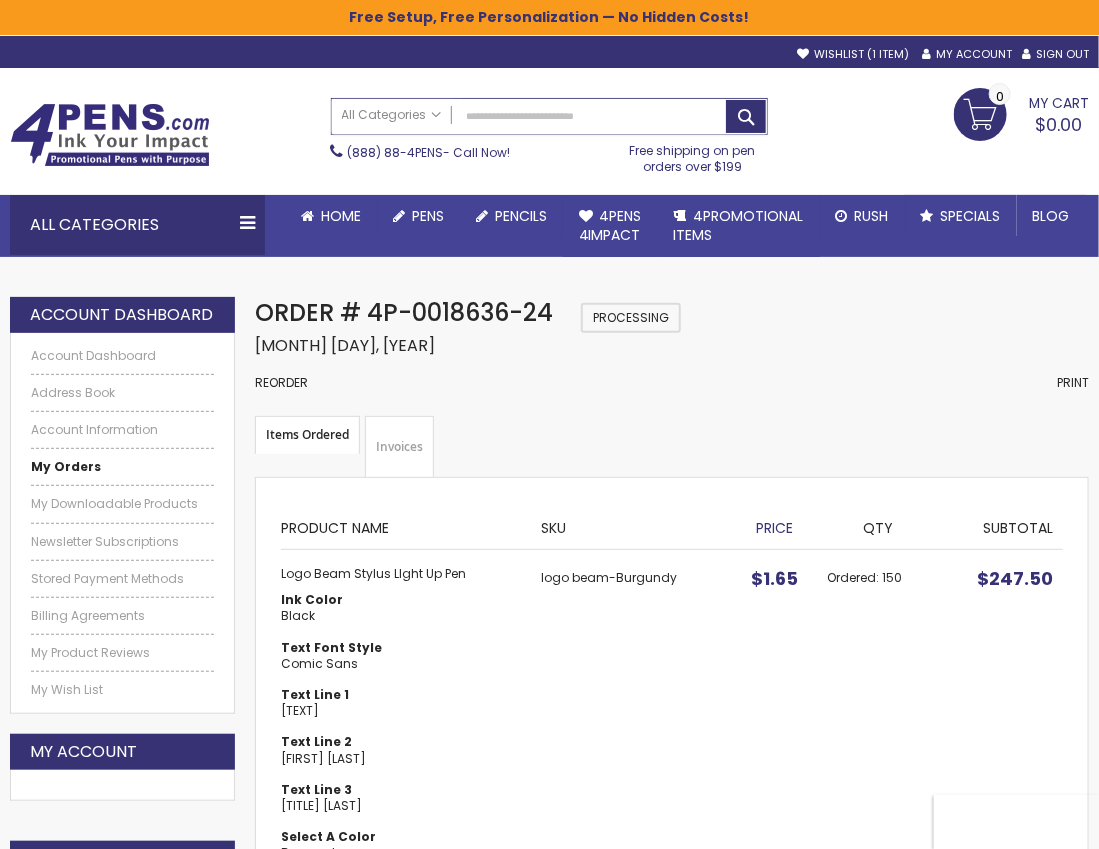 click on "Search" at bounding box center [550, 116] 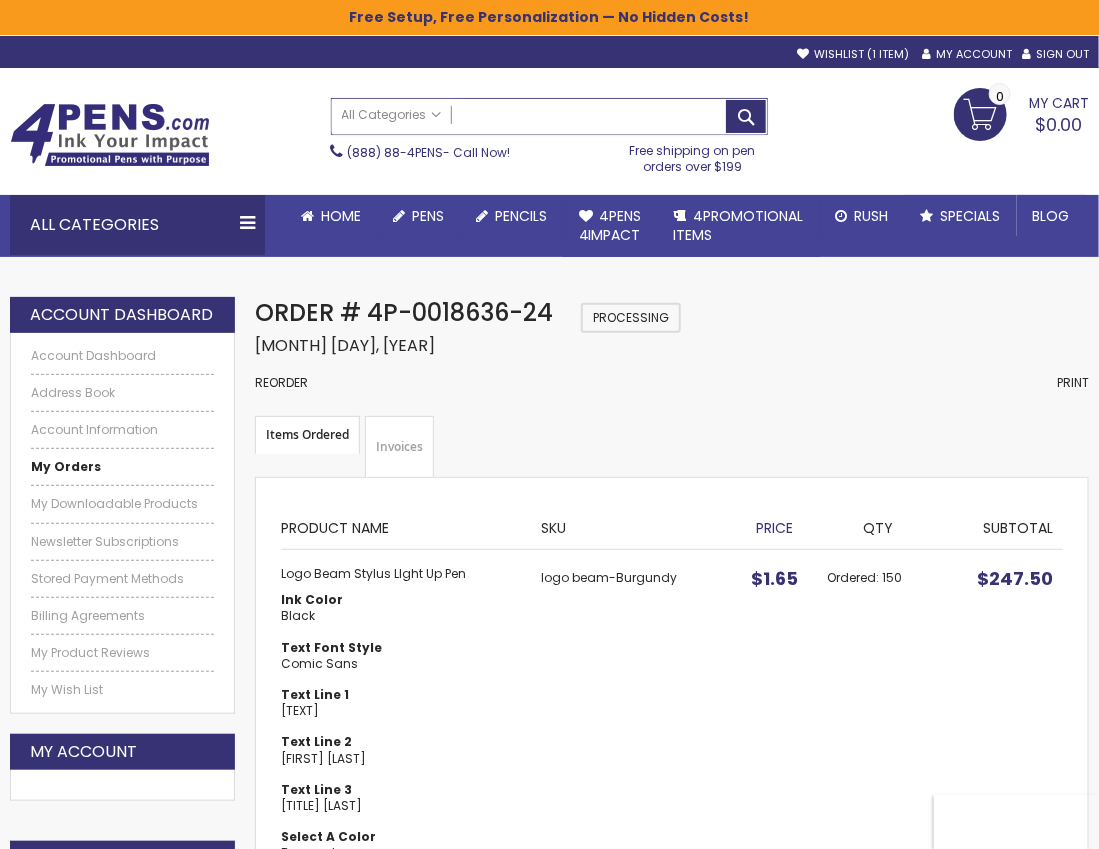 paste on "**********" 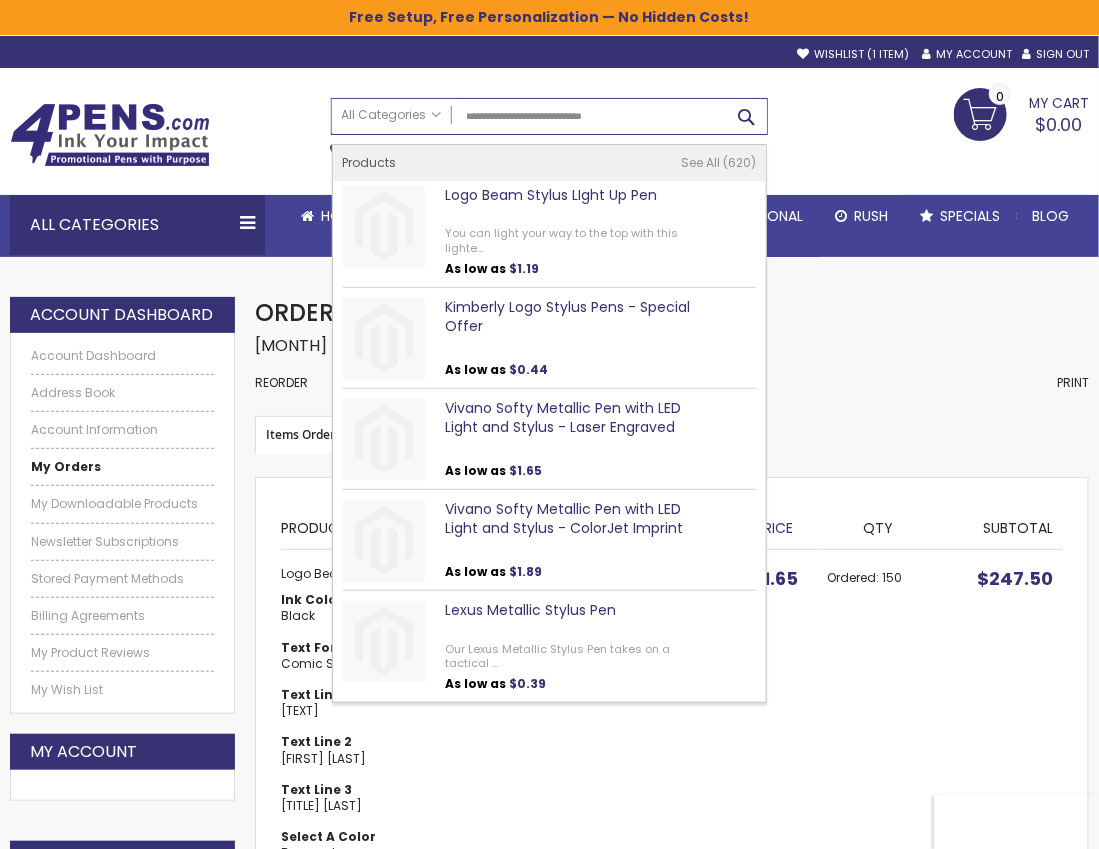 click on "Search" at bounding box center (746, 116) 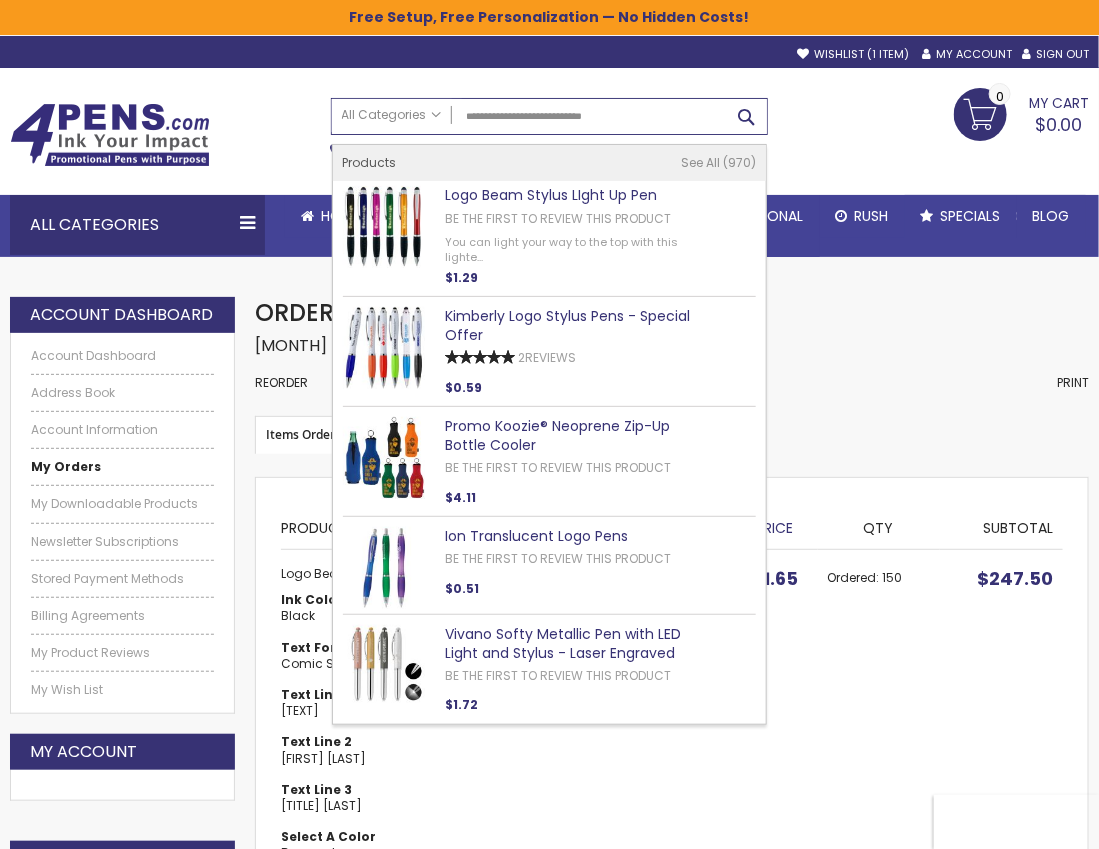type on "**********" 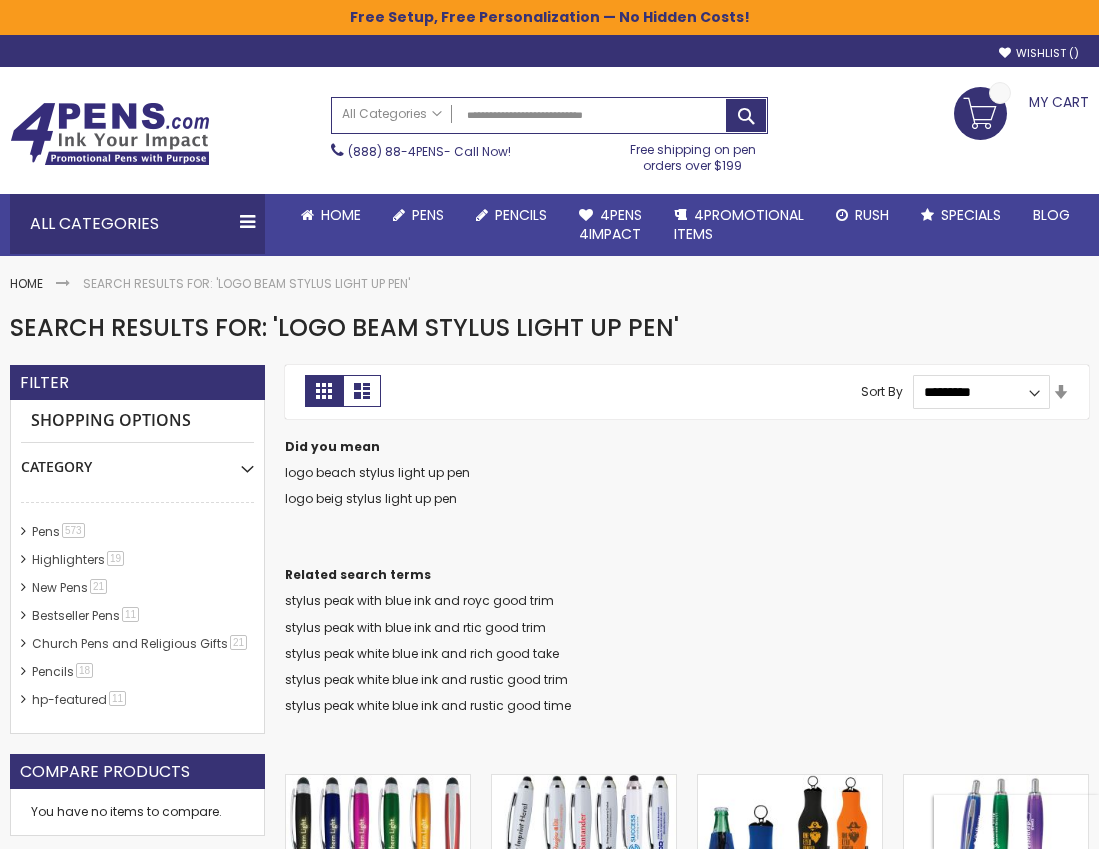 scroll, scrollTop: 0, scrollLeft: 0, axis: both 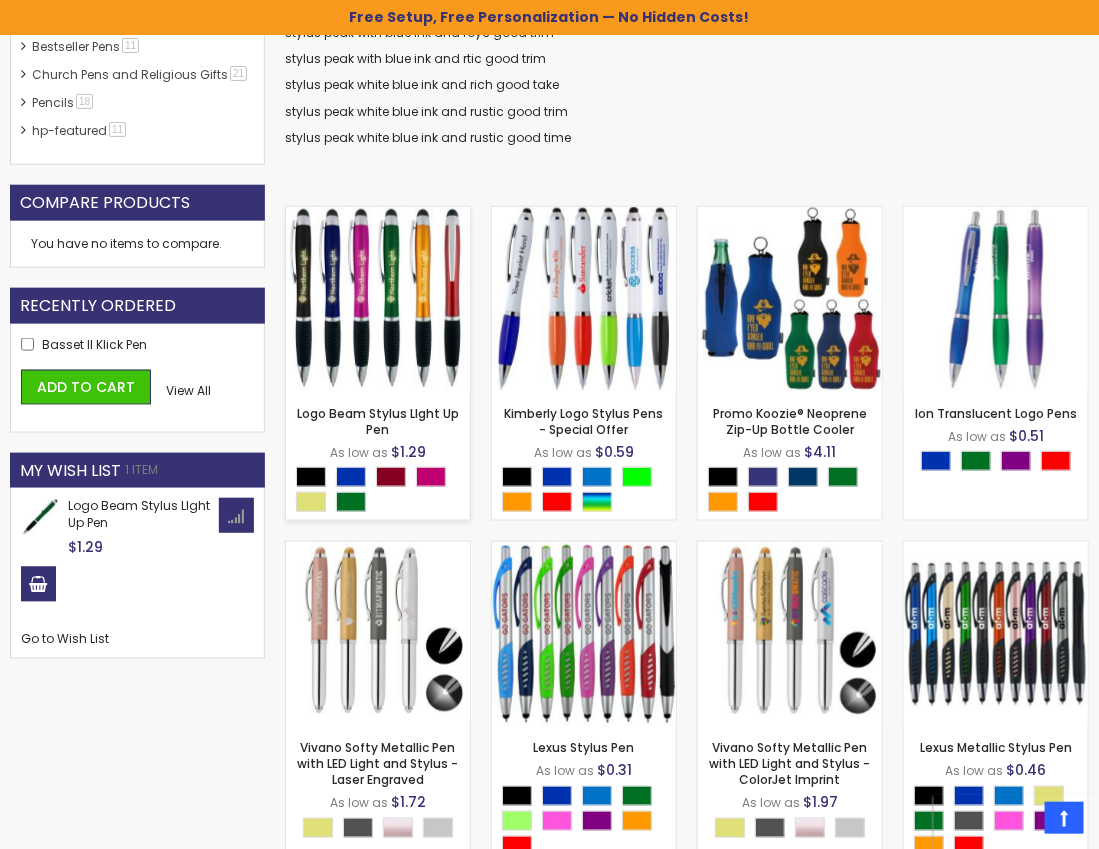 click at bounding box center (378, 299) 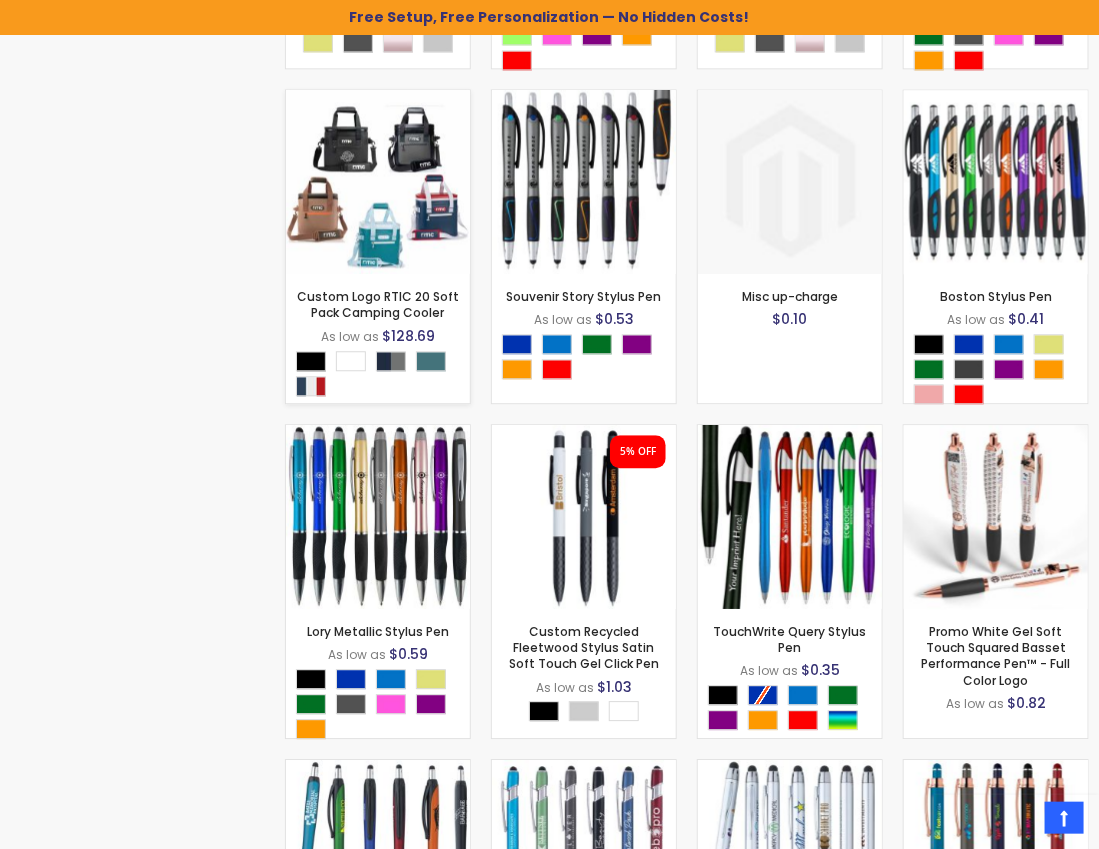 scroll, scrollTop: 1369, scrollLeft: 0, axis: vertical 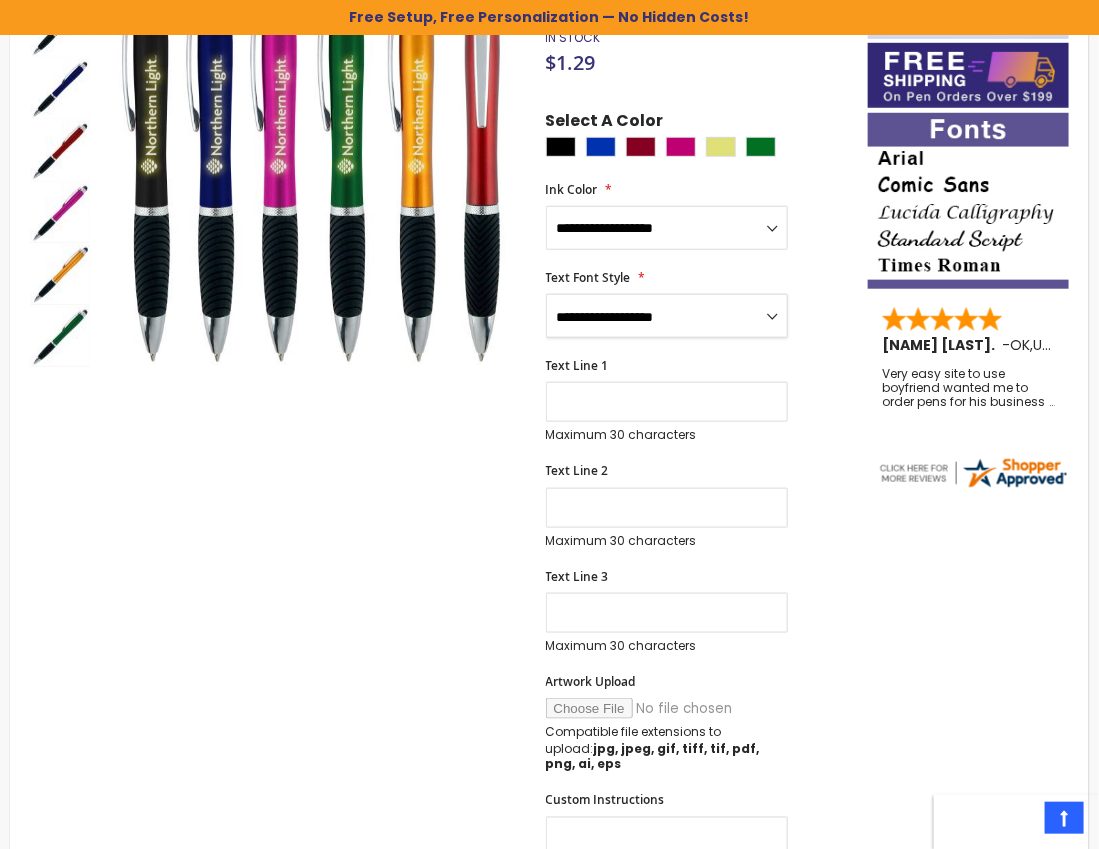 click on "**********" at bounding box center [667, 316] 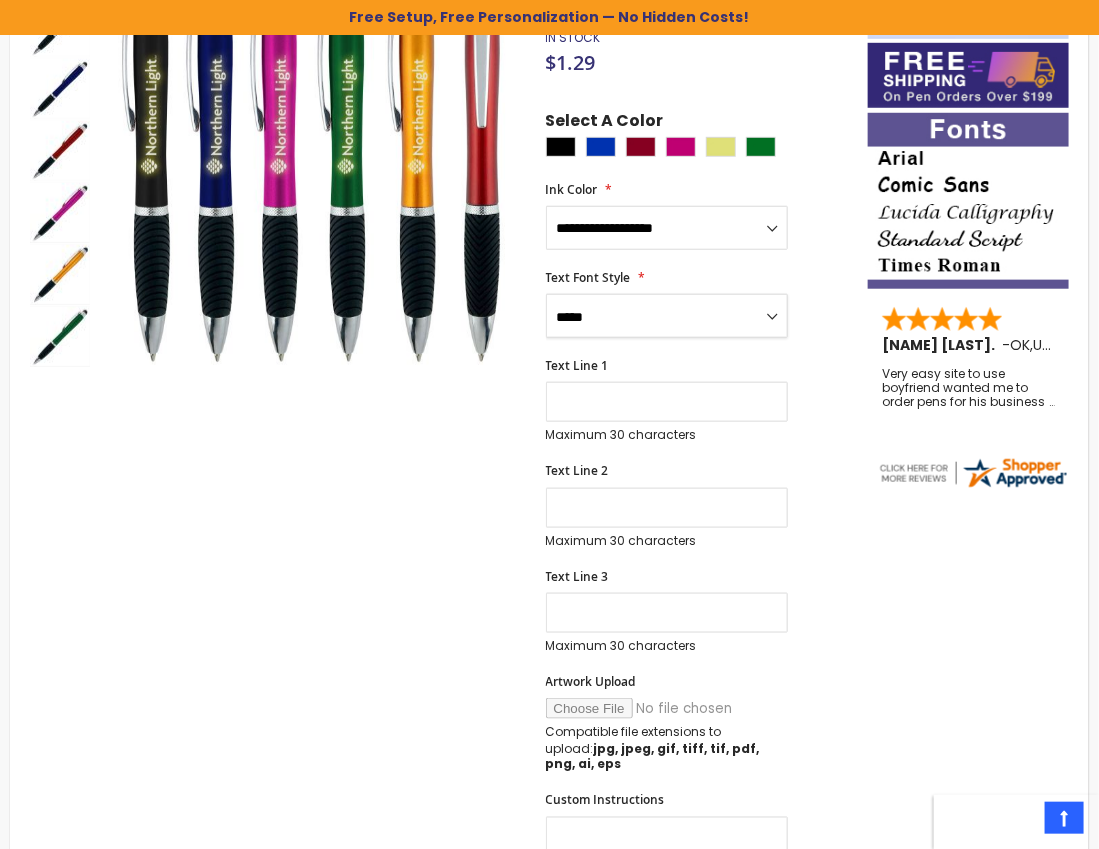 click on "**********" at bounding box center [667, 316] 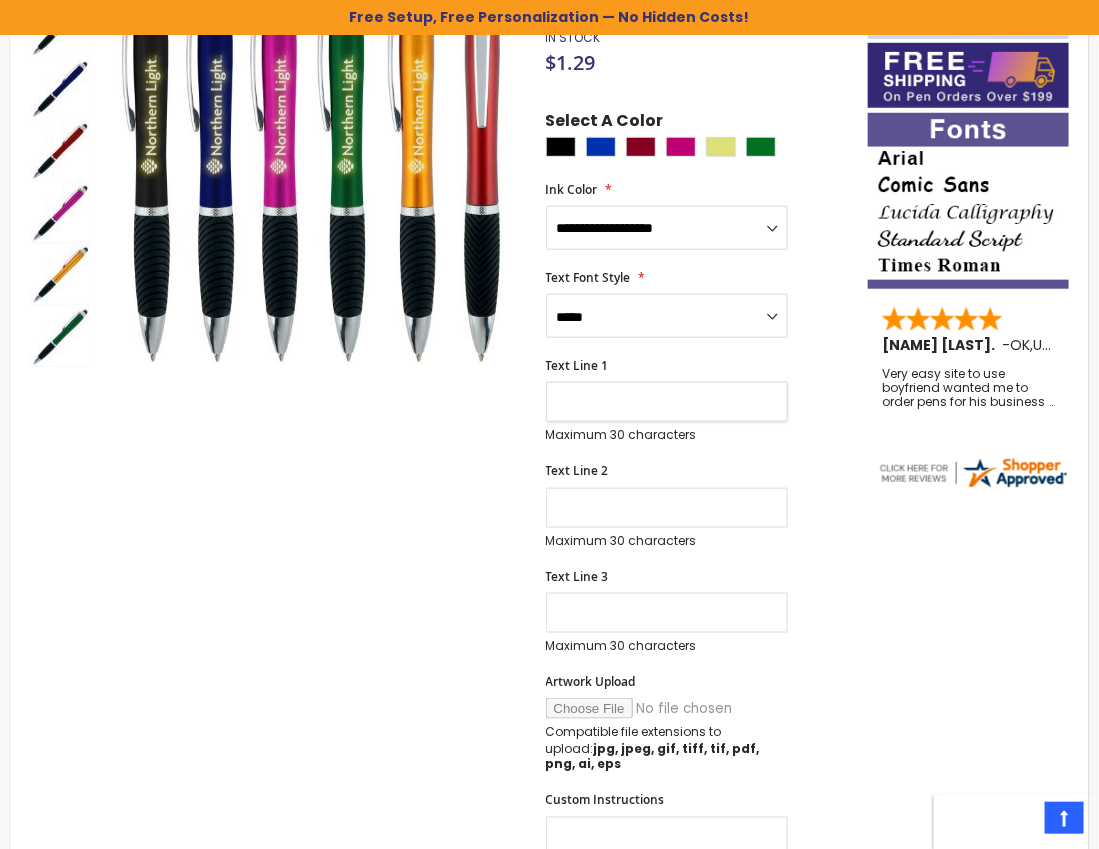 click on "Text Line 1" at bounding box center [667, 402] 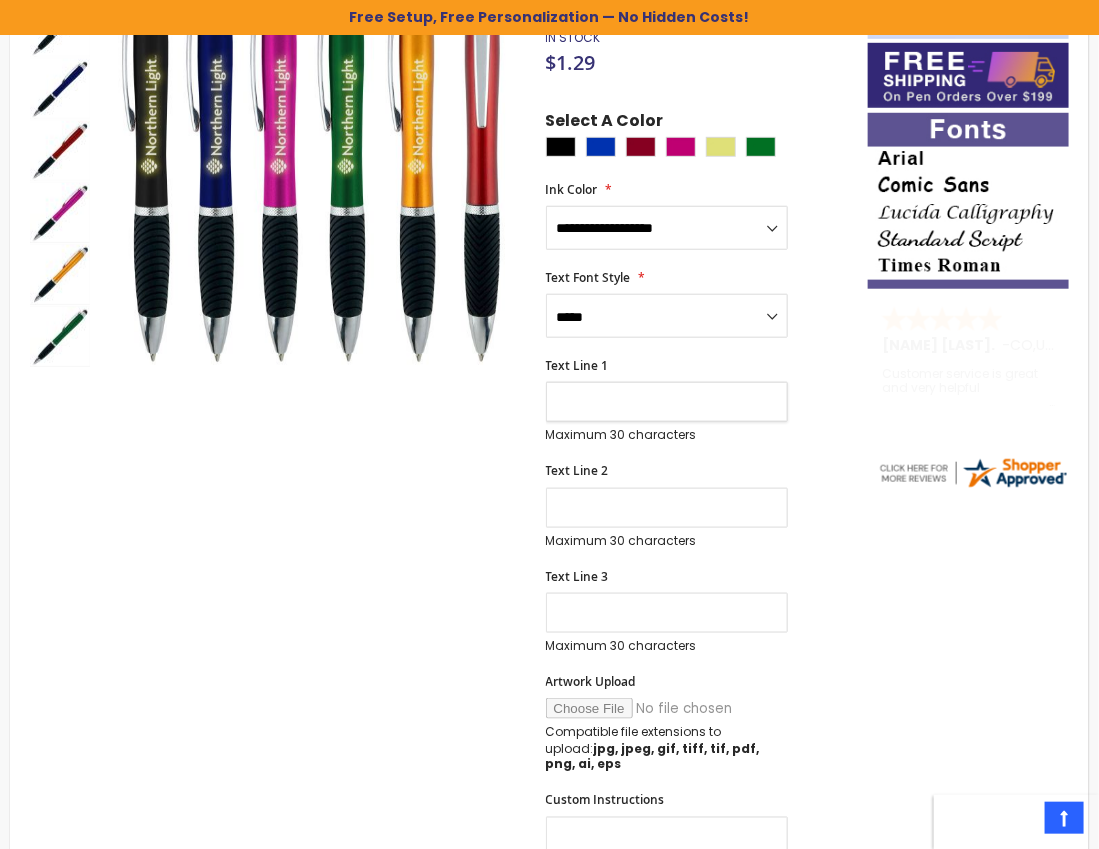 type on "**********" 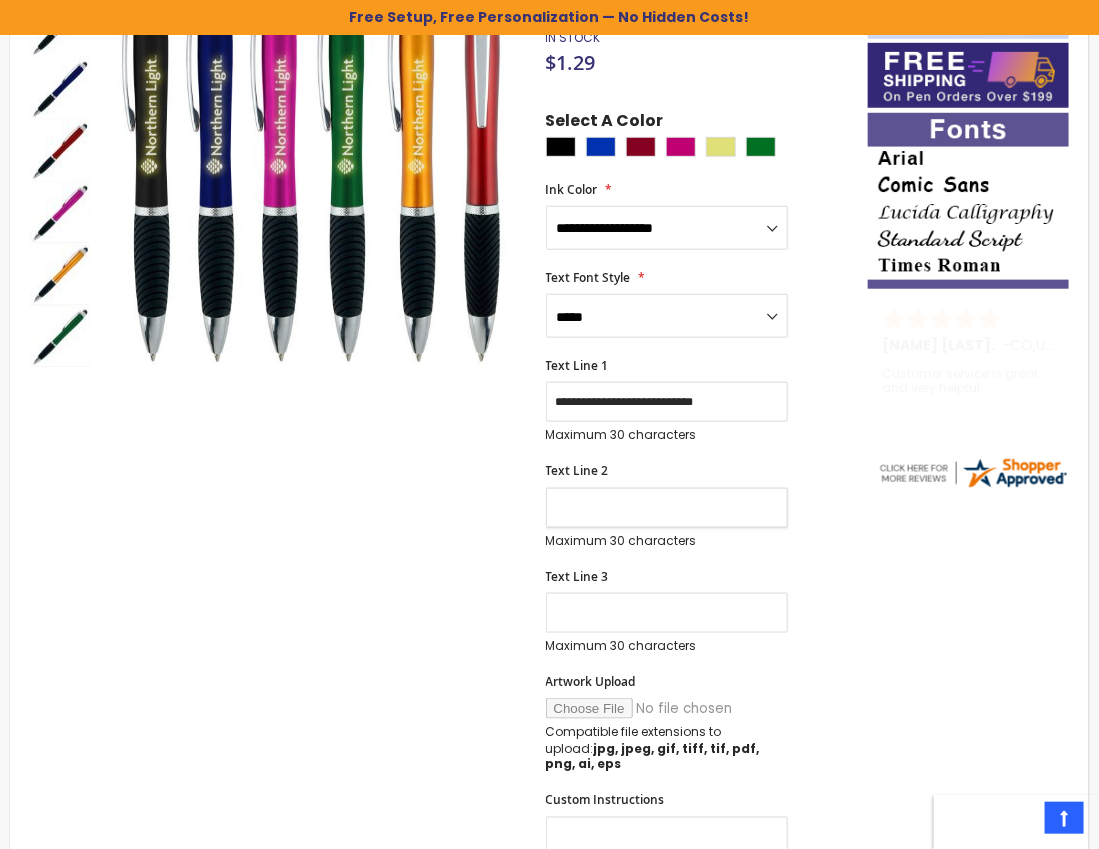 type on "*******" 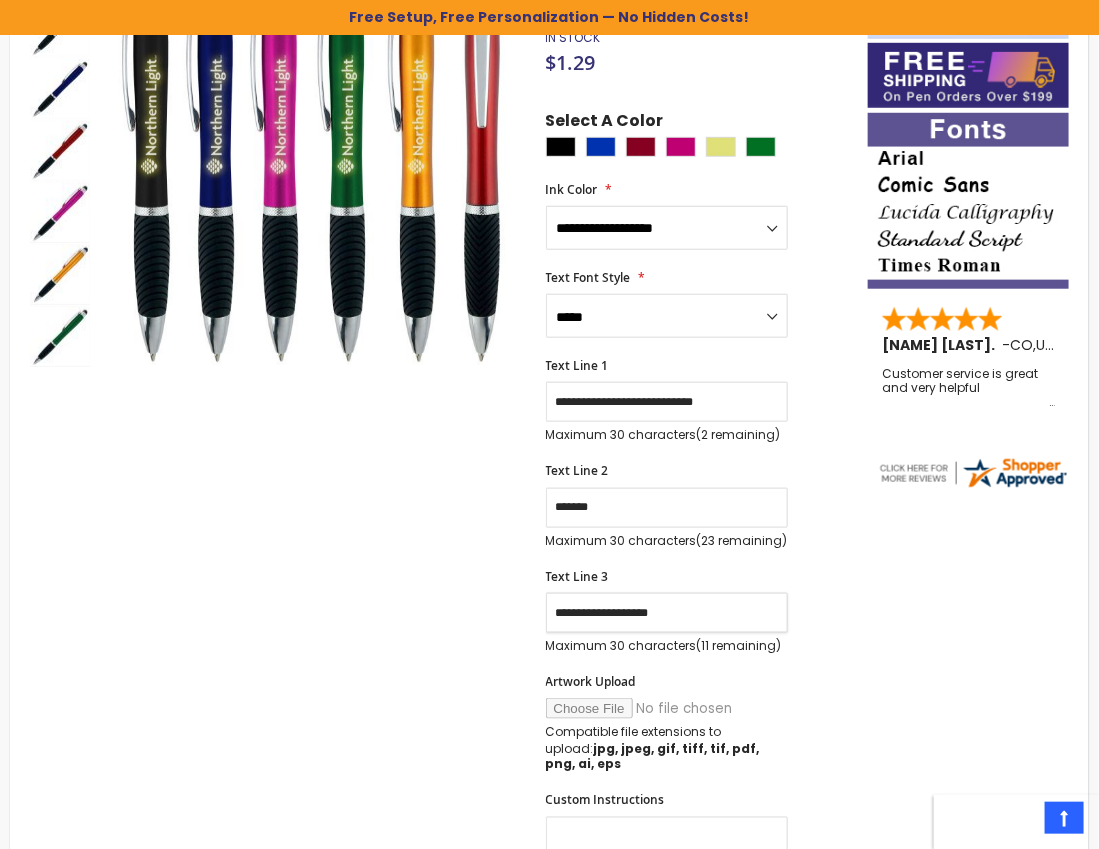 click on "**********" at bounding box center (667, 613) 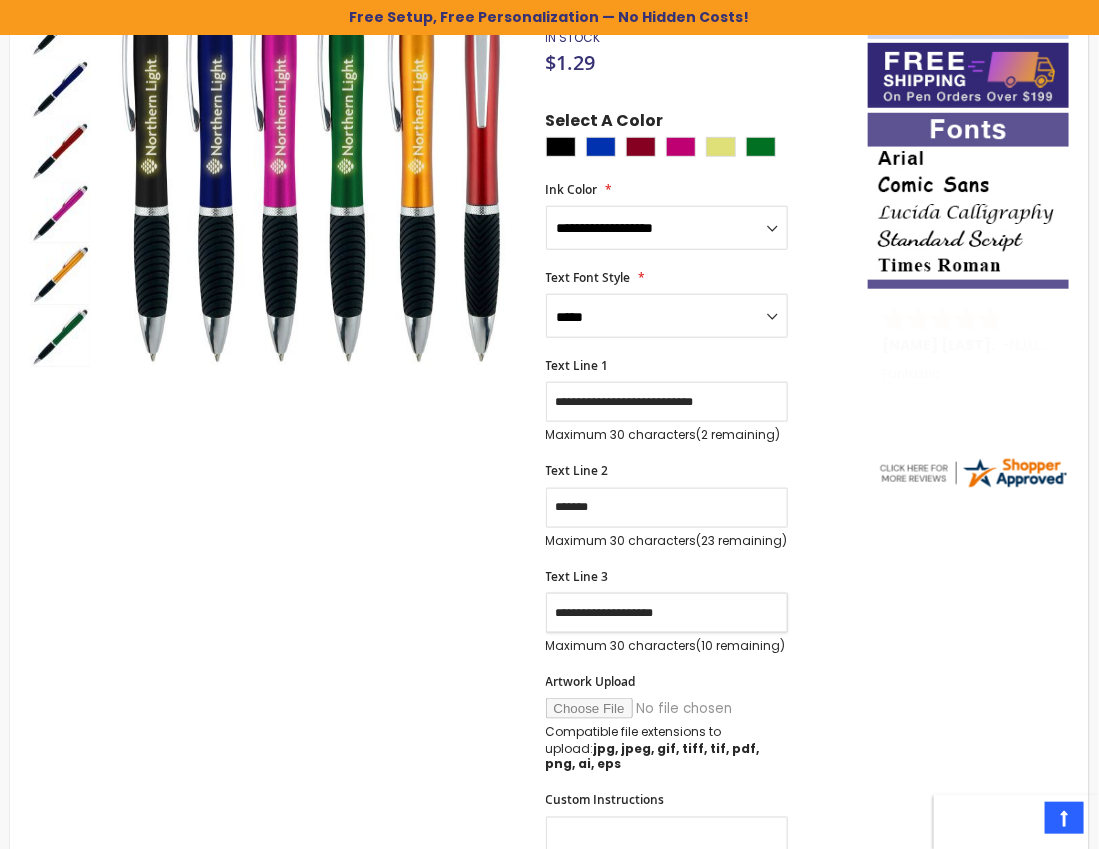 type on "**********" 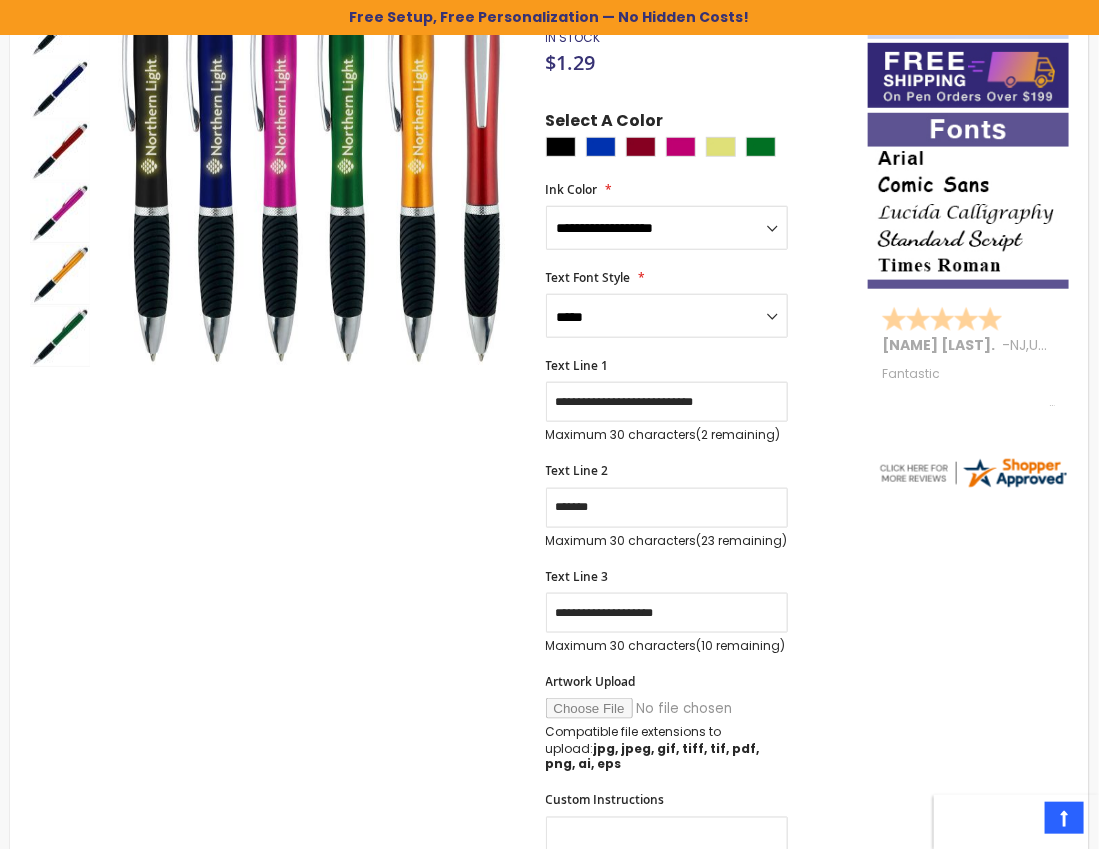 drag, startPoint x: 881, startPoint y: 604, endPoint x: 866, endPoint y: 580, distance: 28.301943 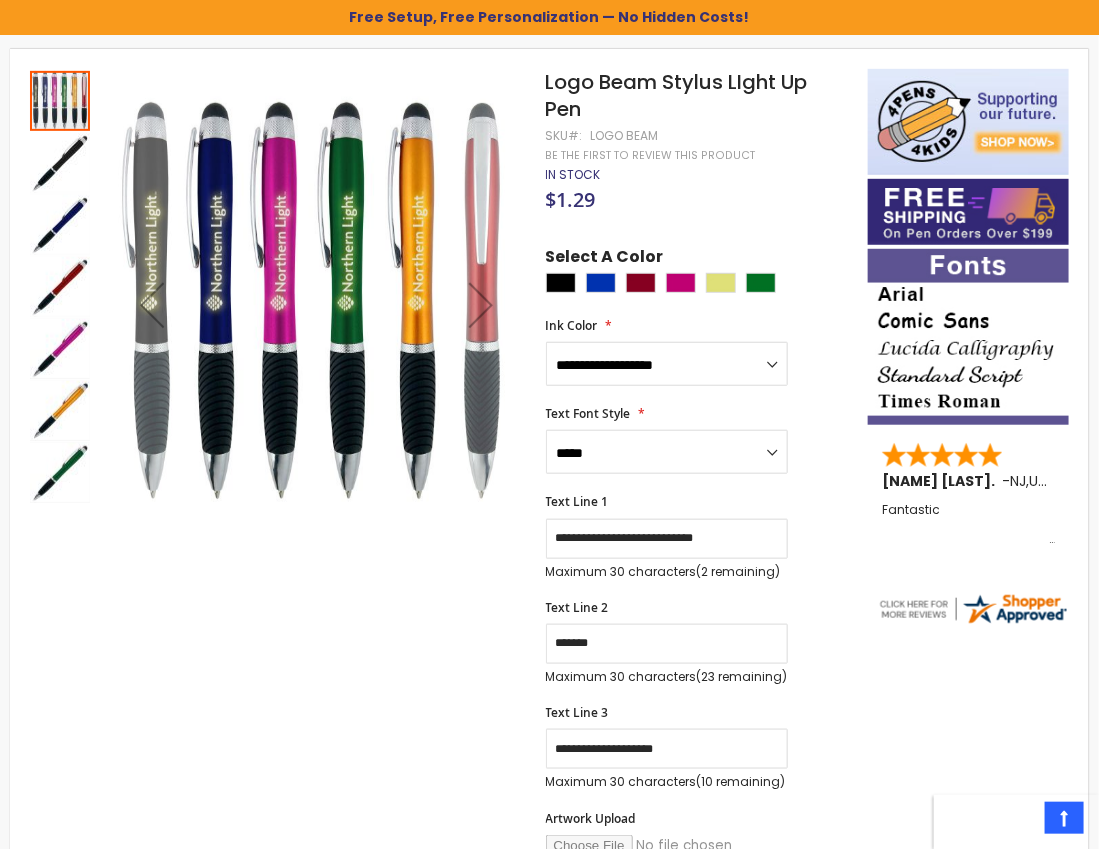 scroll, scrollTop: 263, scrollLeft: 0, axis: vertical 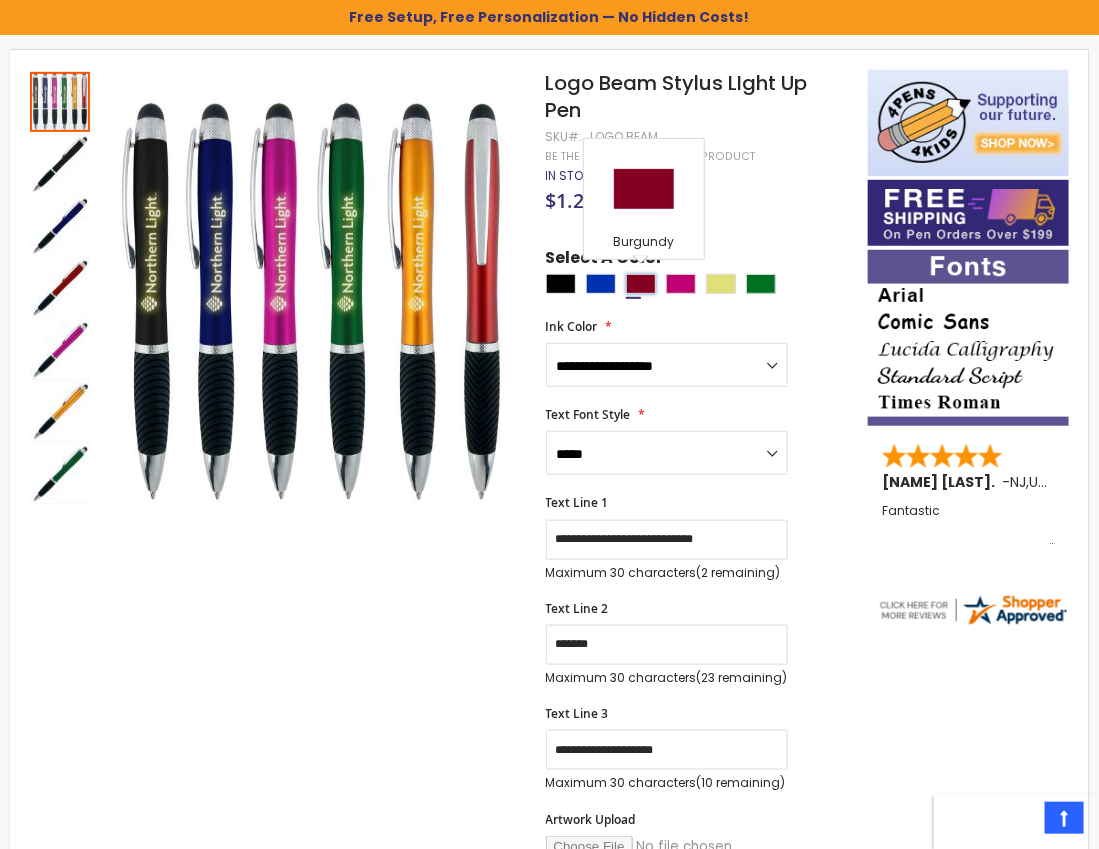 click at bounding box center (641, 284) 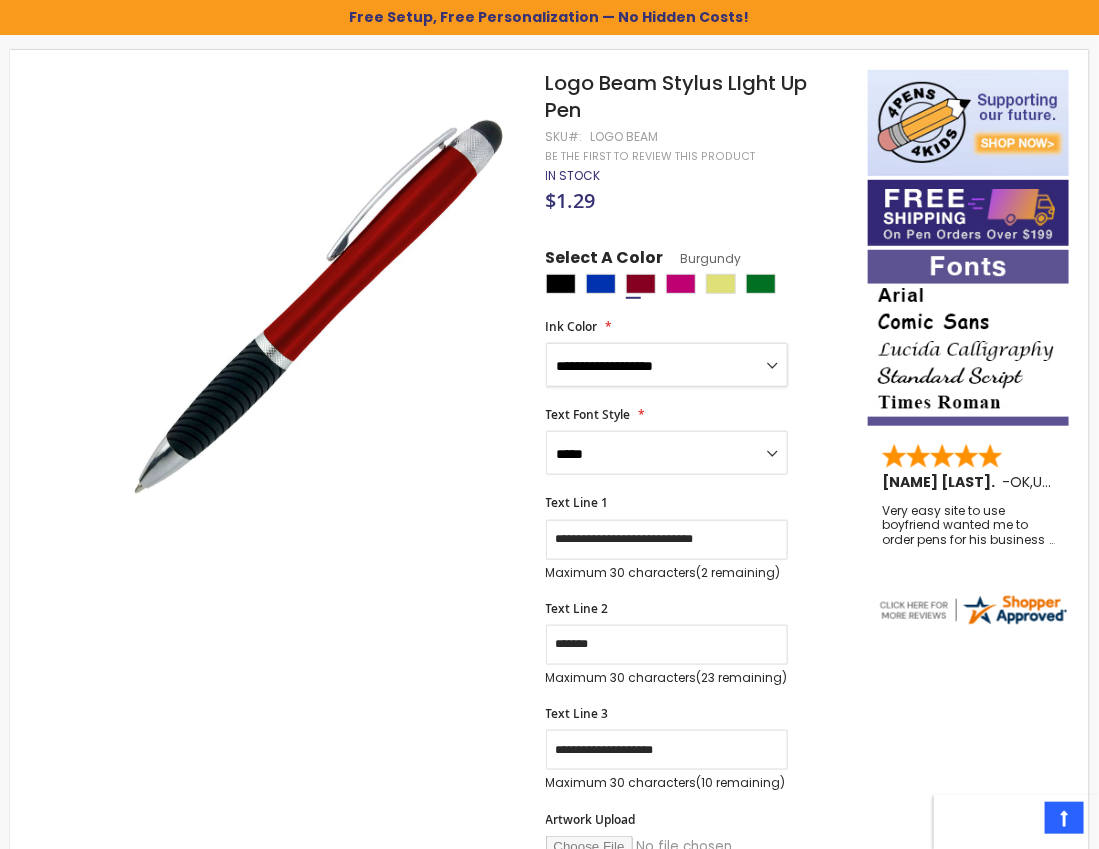 click on "**********" at bounding box center (667, 365) 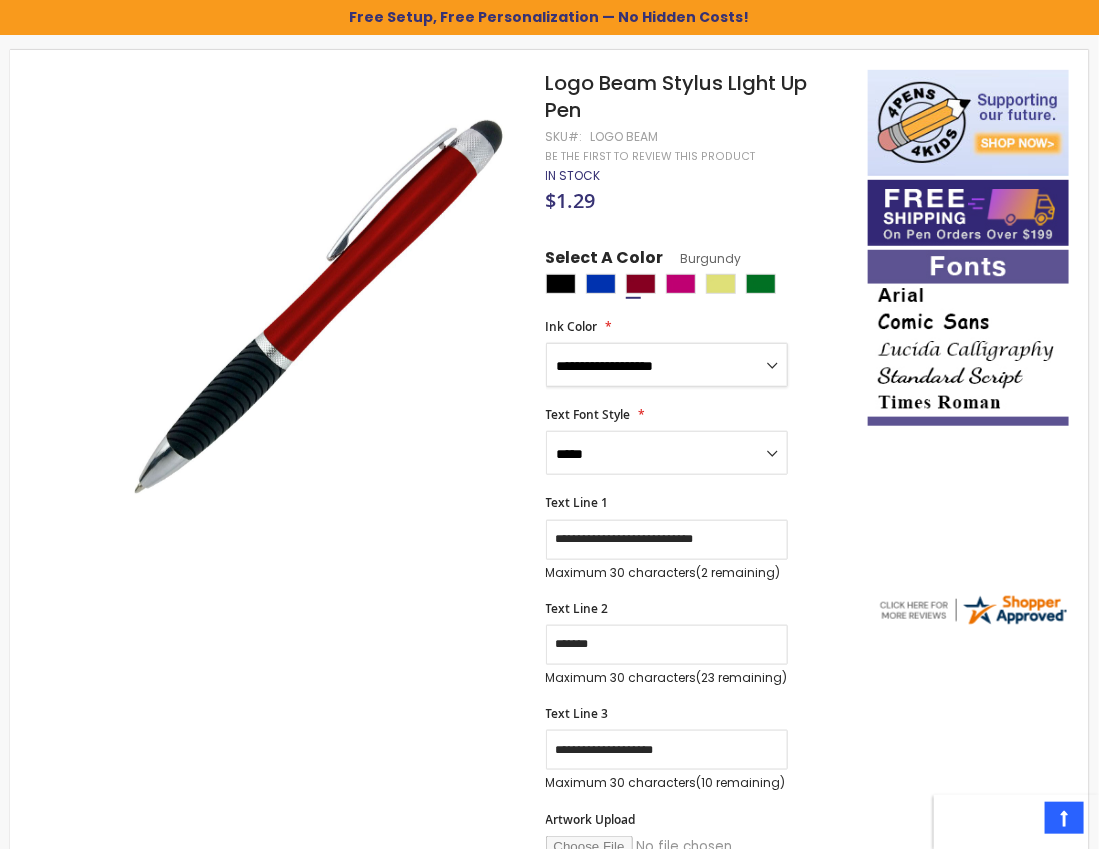 select on "****" 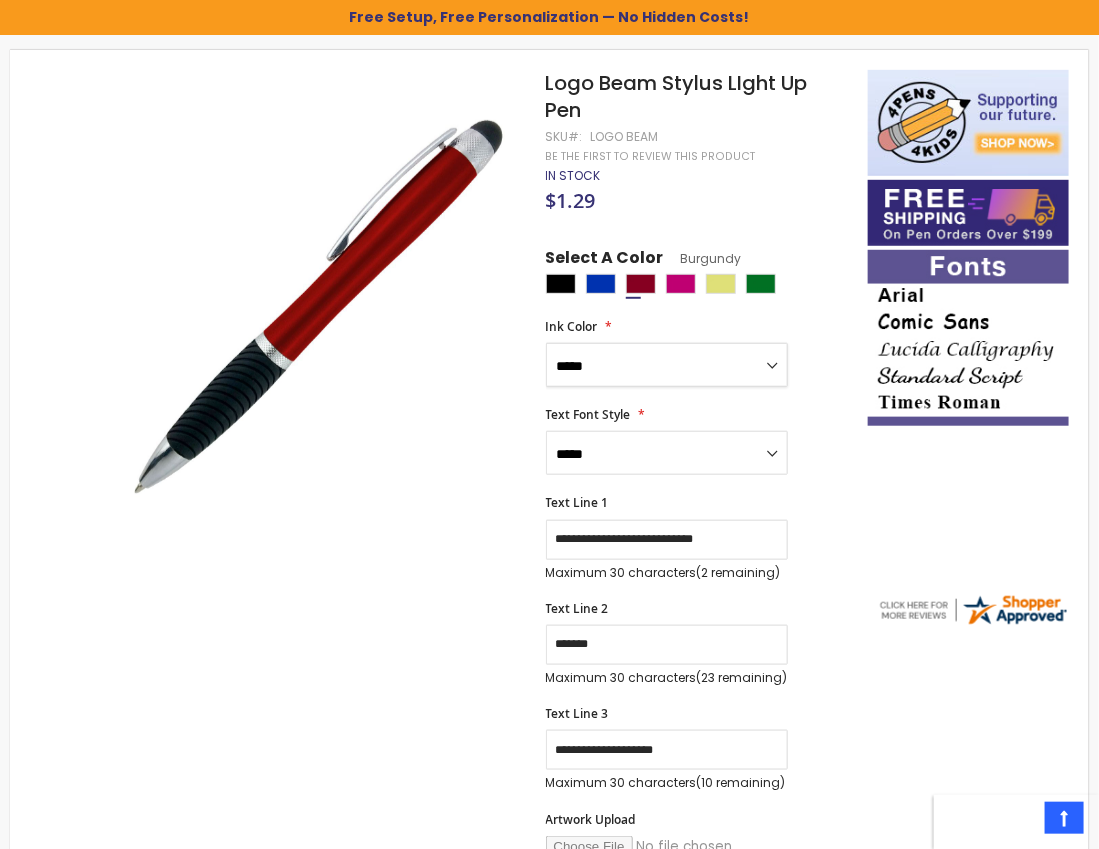 click on "**********" at bounding box center [667, 365] 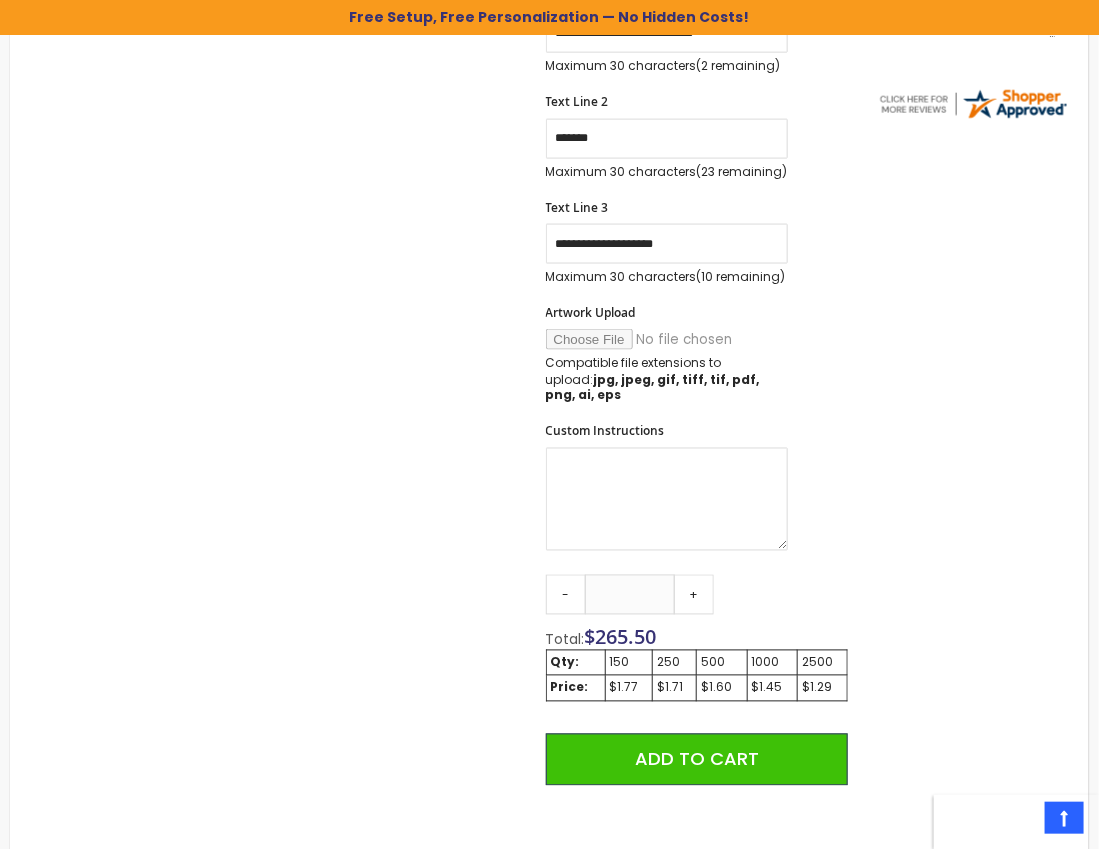 scroll, scrollTop: 931, scrollLeft: 0, axis: vertical 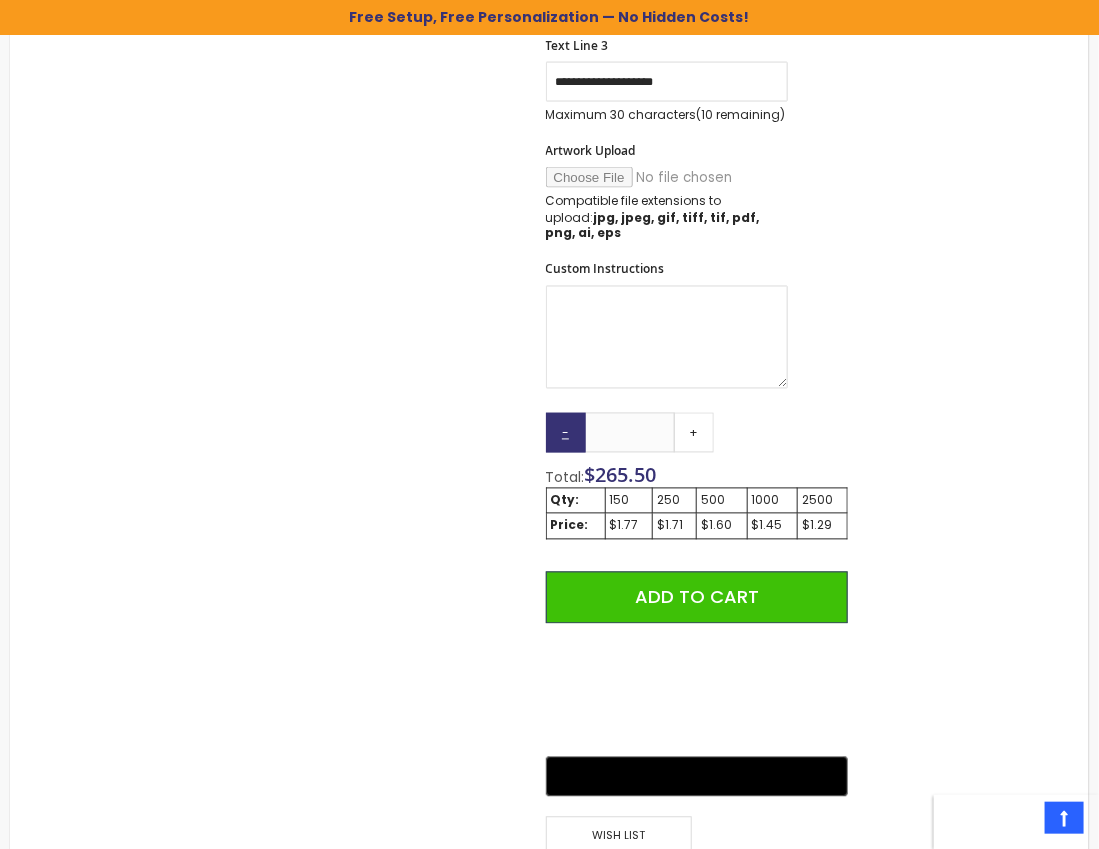click on "-" at bounding box center [566, 433] 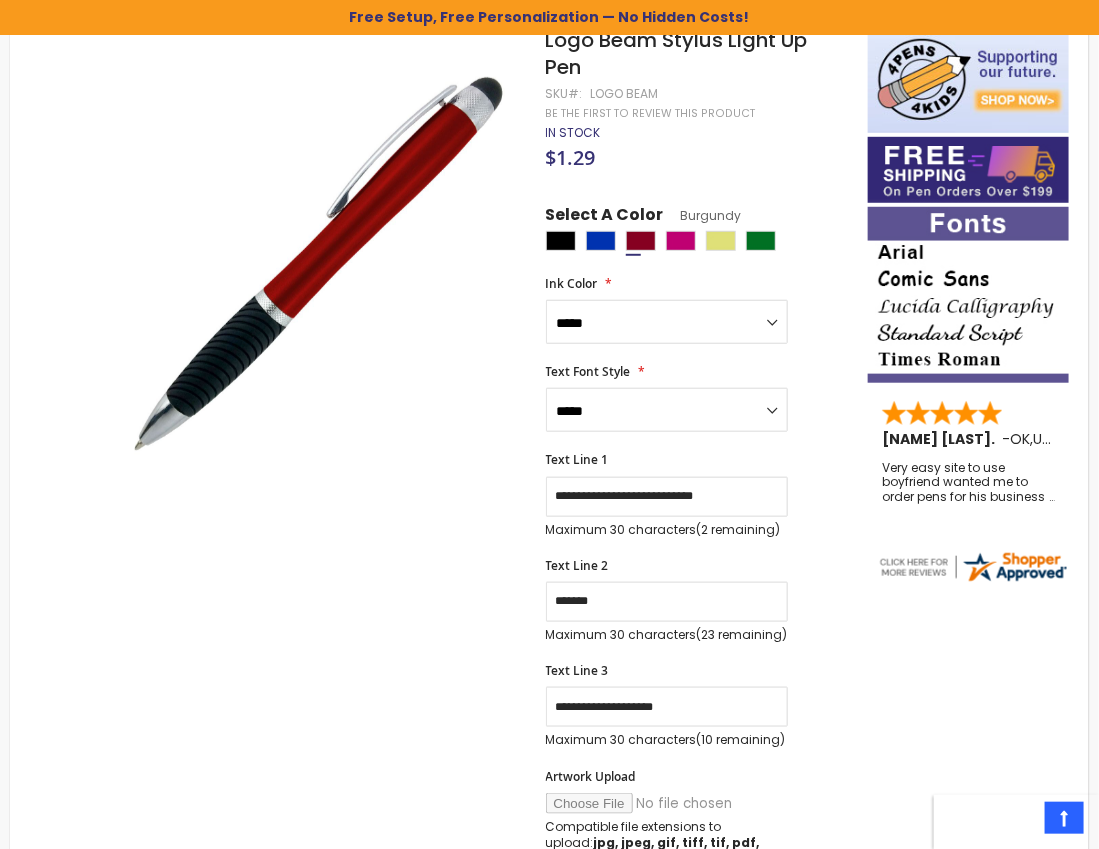 scroll, scrollTop: 263, scrollLeft: 0, axis: vertical 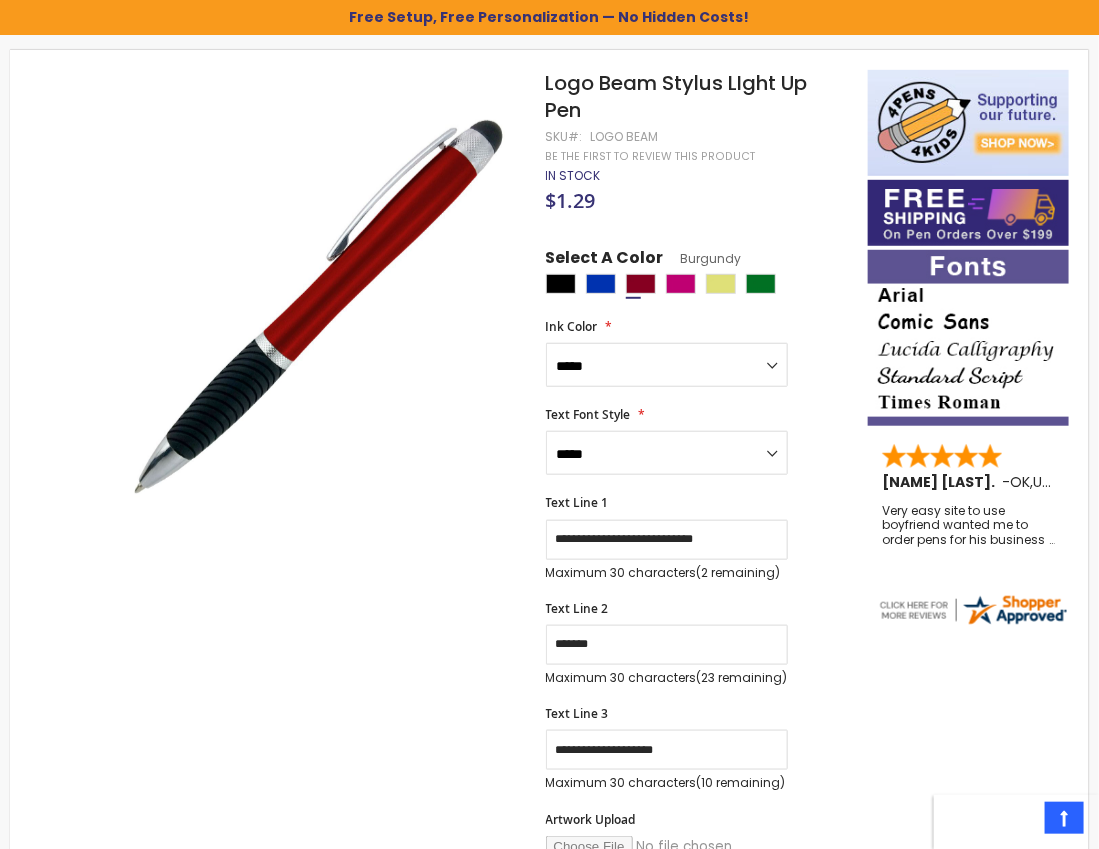 click on "In stock" at bounding box center [573, 175] 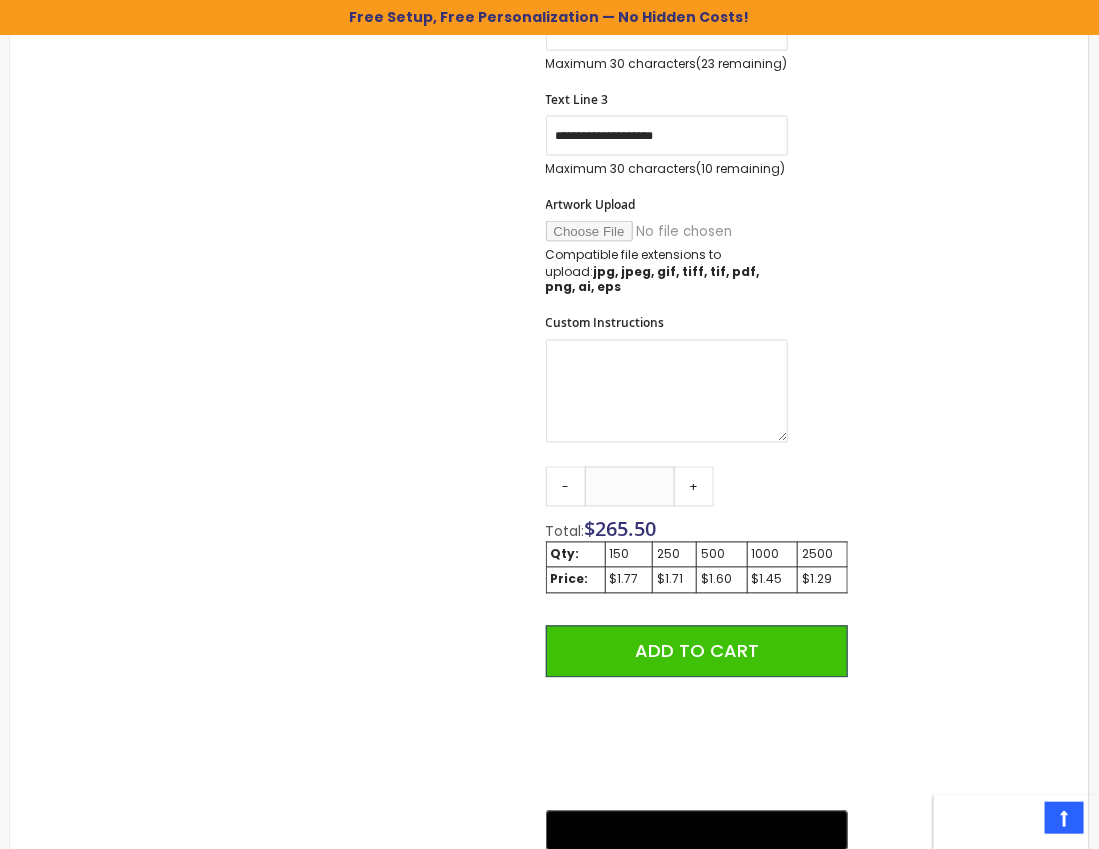 scroll, scrollTop: 1066, scrollLeft: 0, axis: vertical 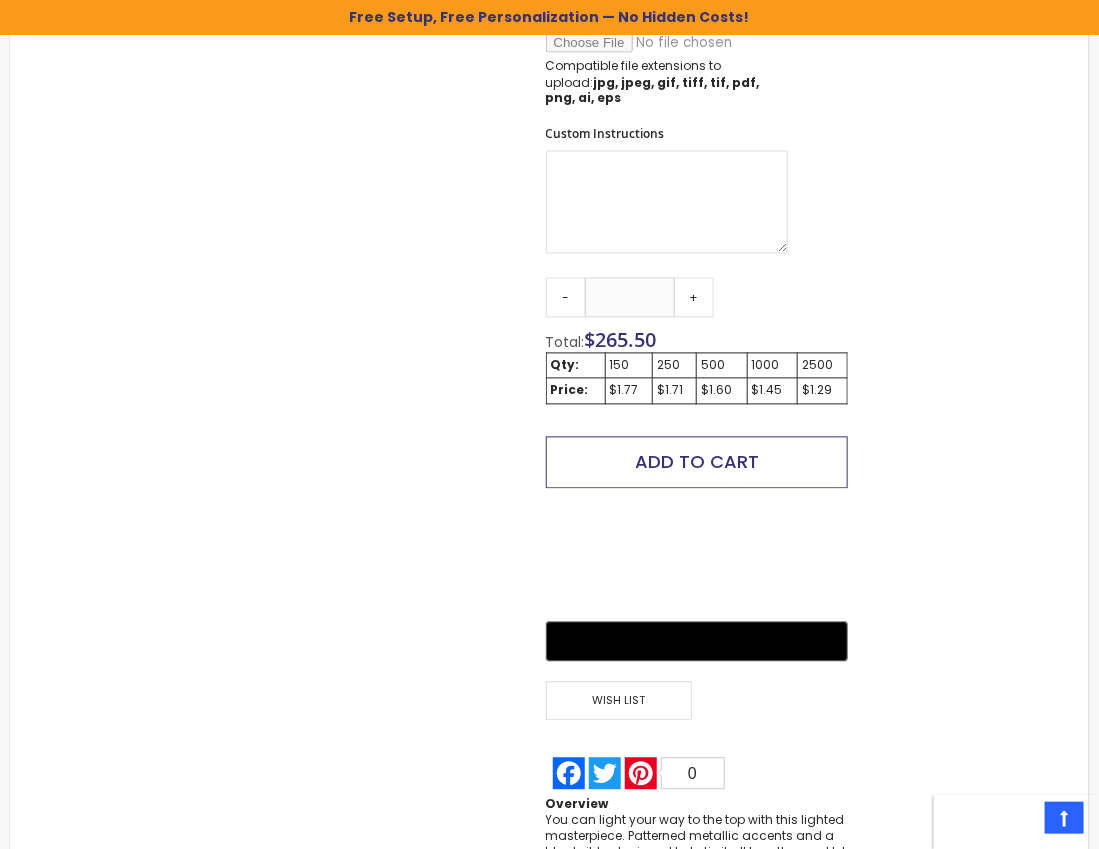 click on "Add to Cart" at bounding box center (697, 462) 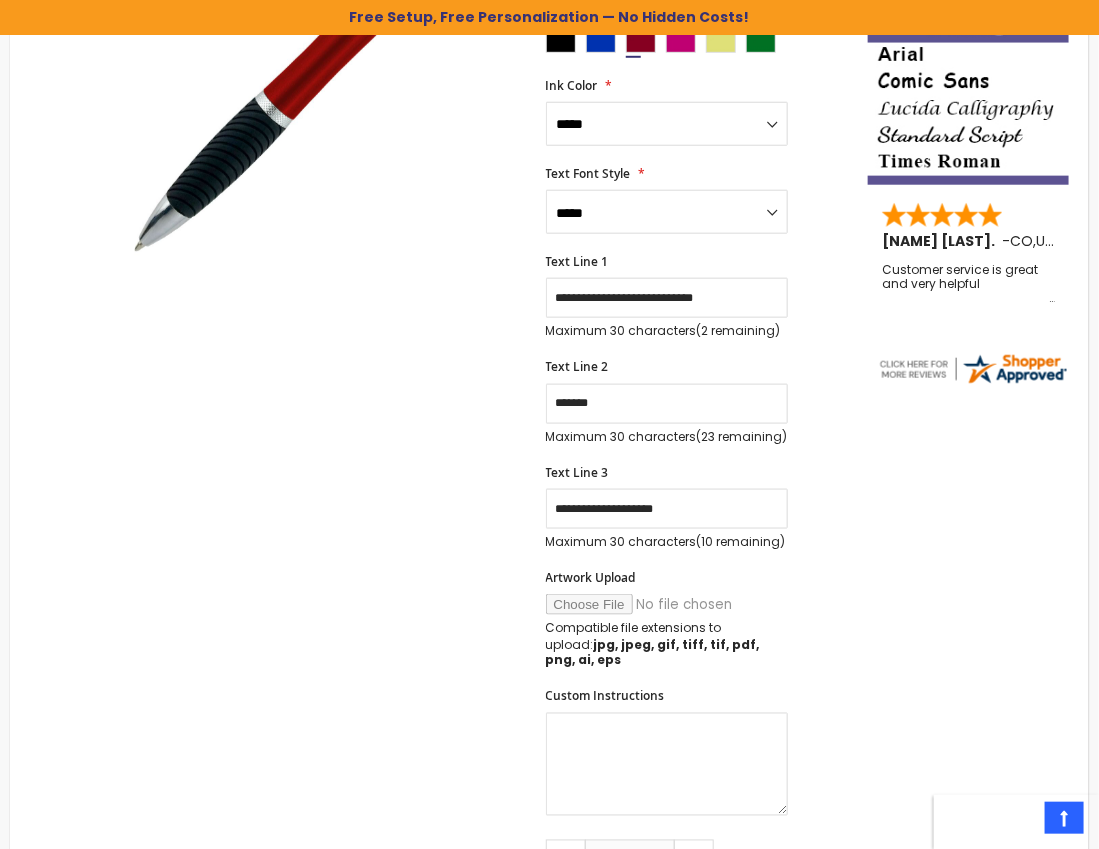 scroll, scrollTop: 489, scrollLeft: 0, axis: vertical 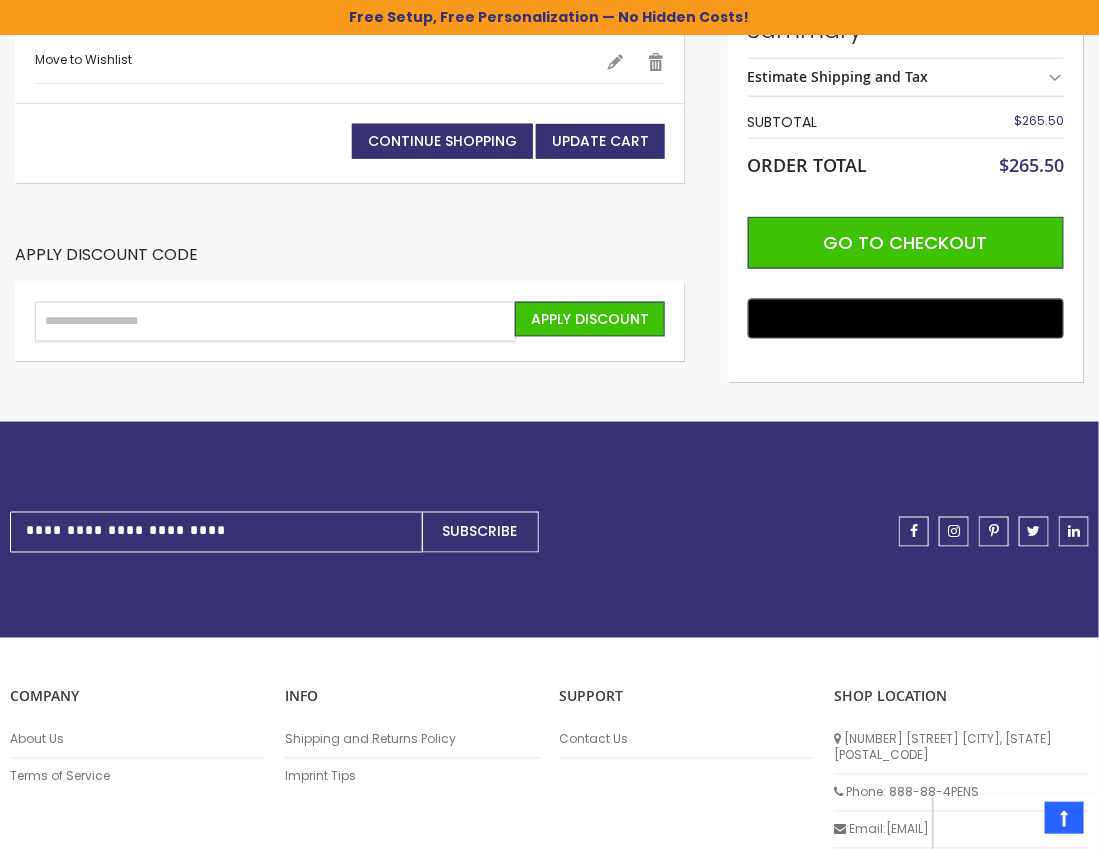 click on "Enter discount code" at bounding box center (275, 322) 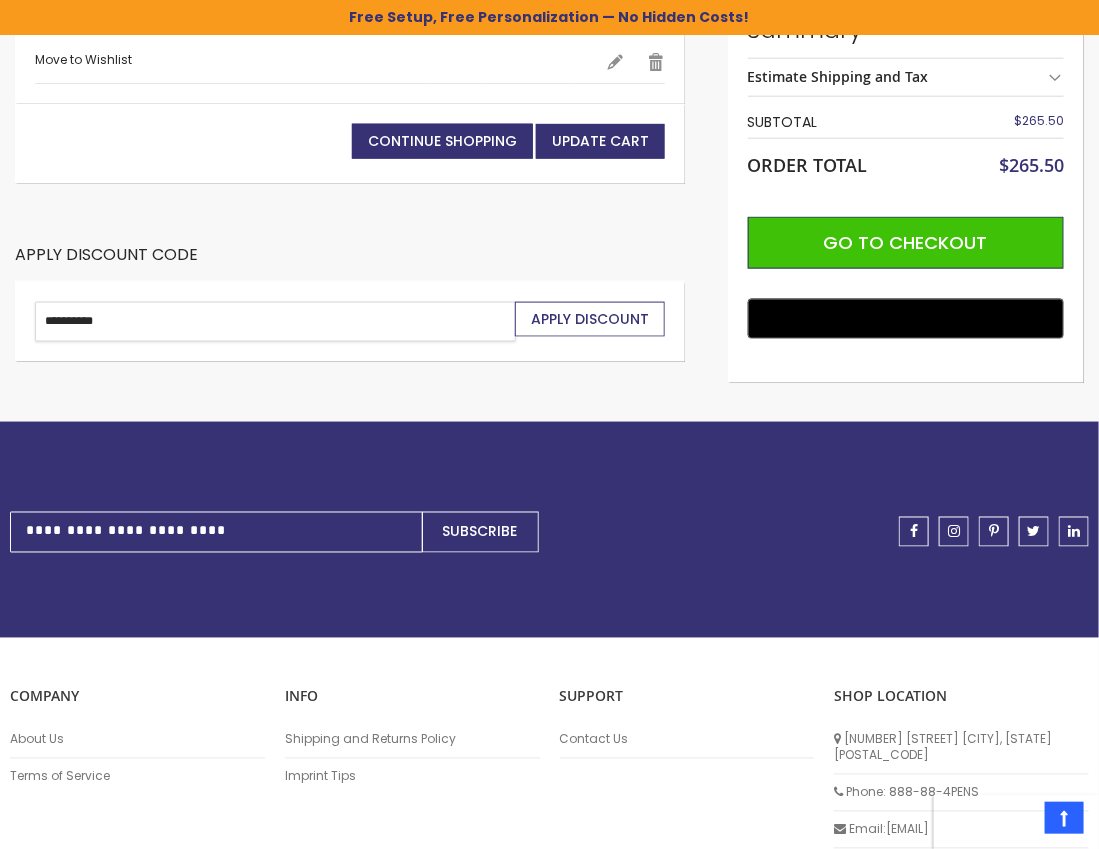 type on "**********" 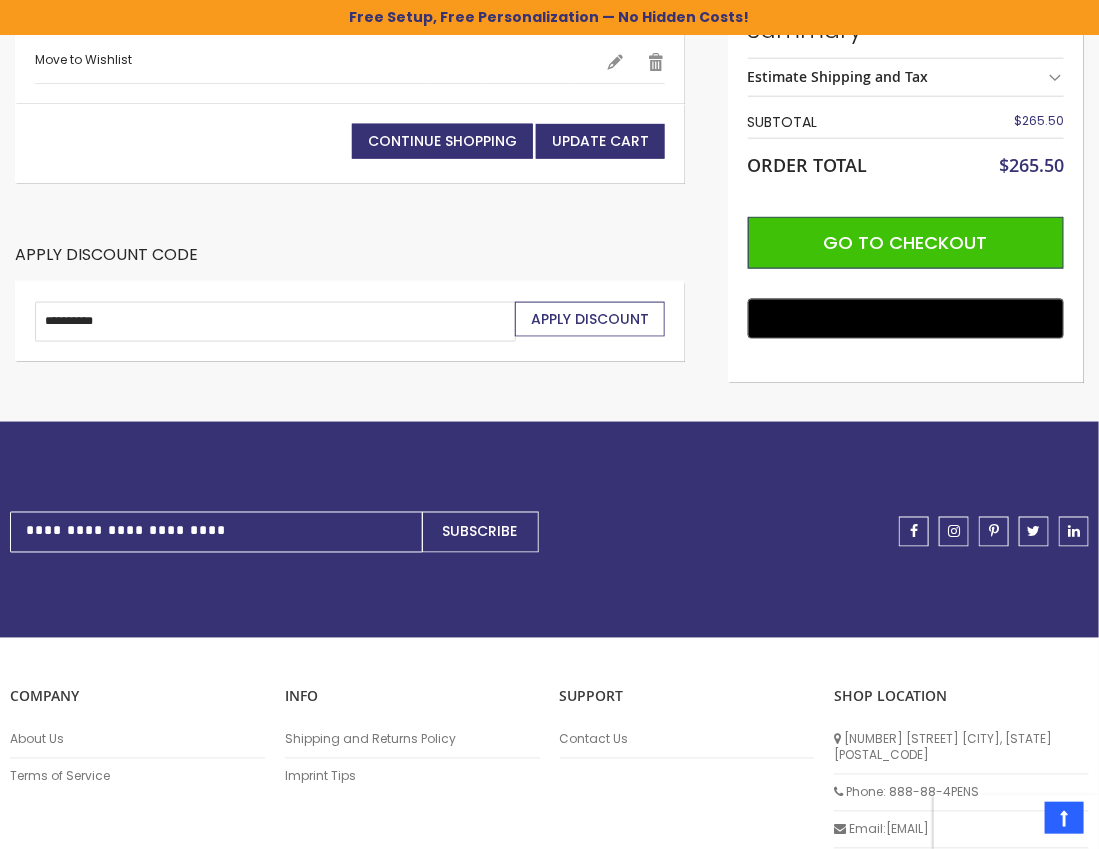 click on "Apply Discount" at bounding box center [590, 319] 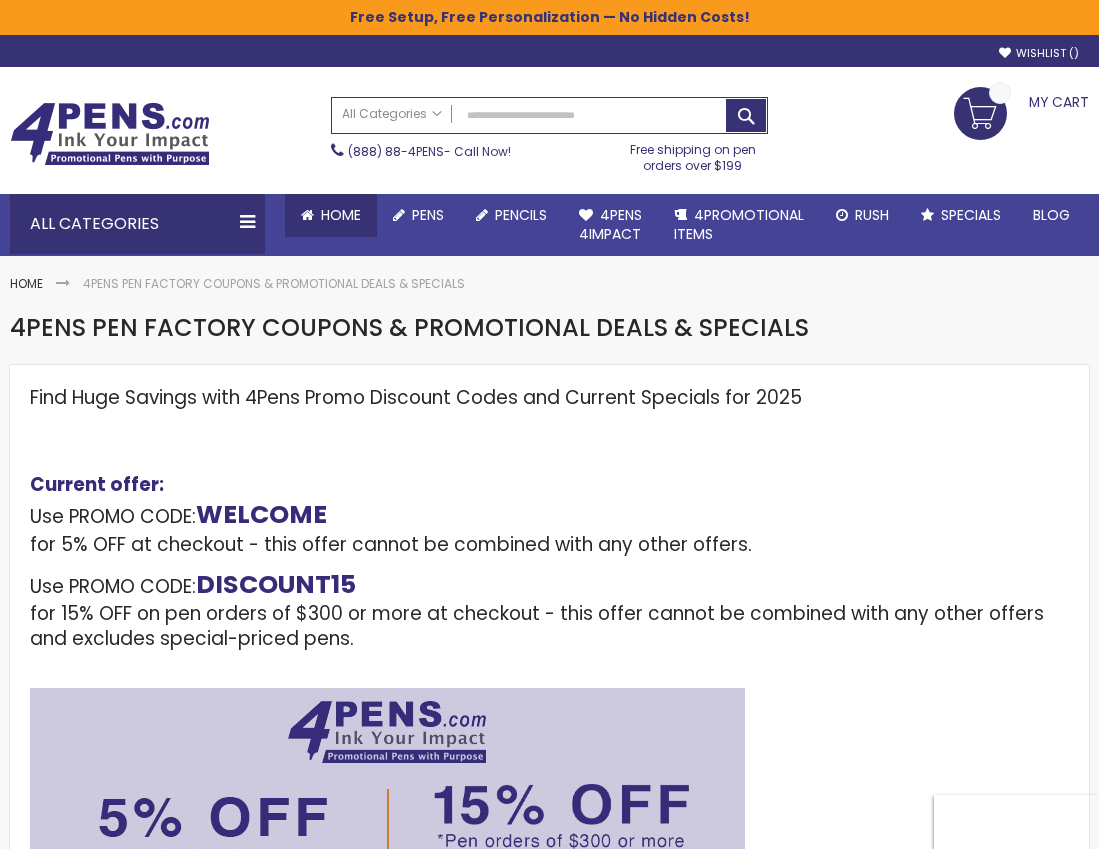 scroll, scrollTop: 0, scrollLeft: 0, axis: both 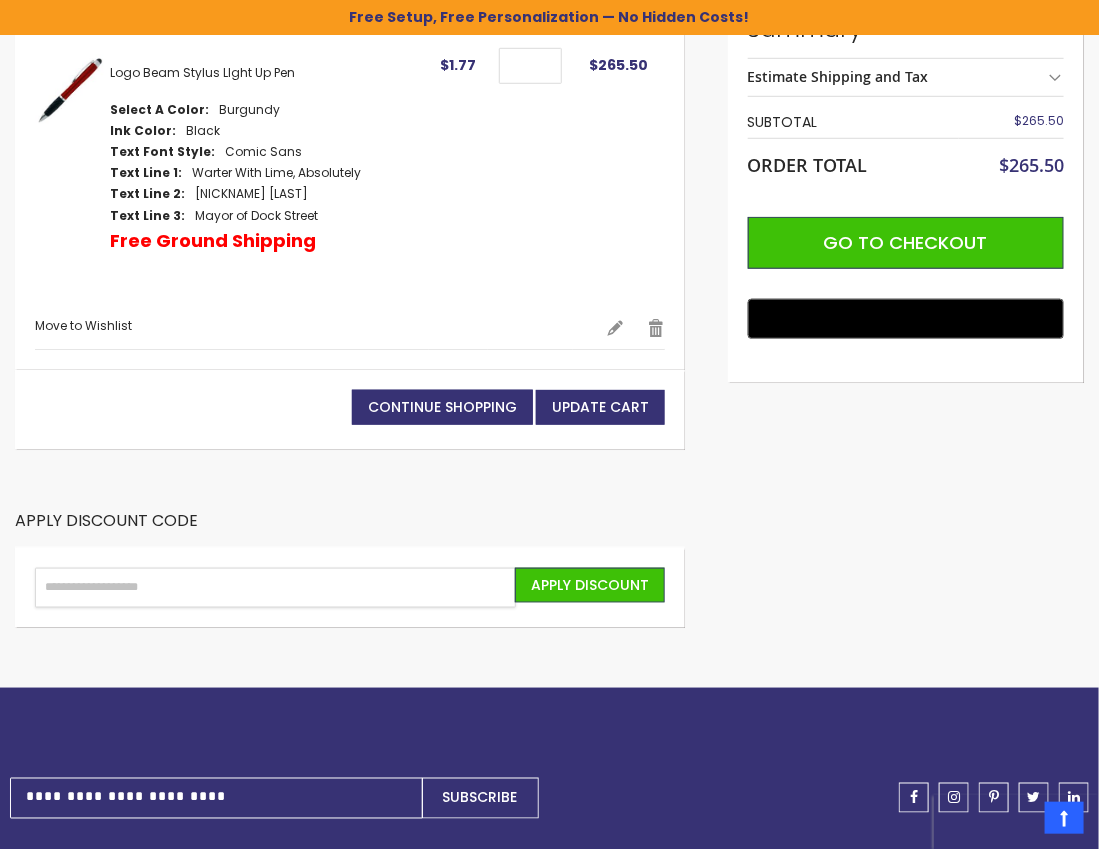 click on "Enter discount code" at bounding box center (275, 588) 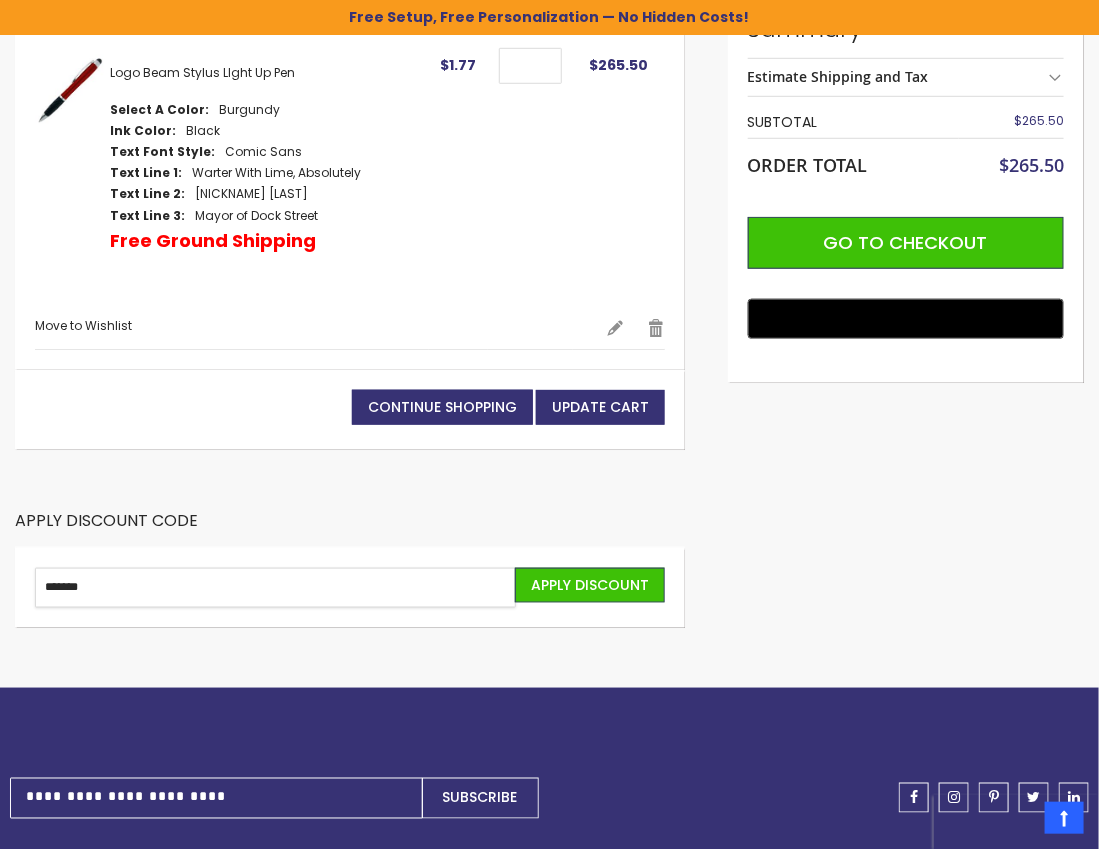 type on "*******" 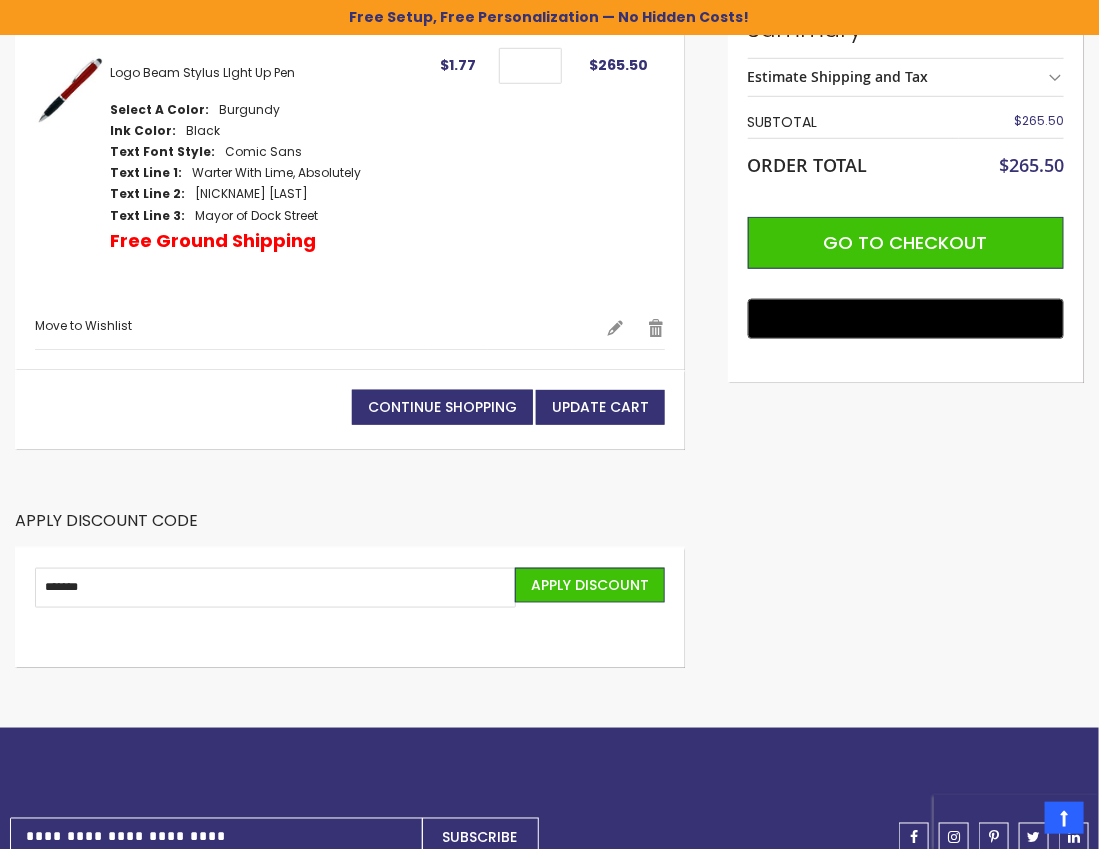 click on "Logo Beam Stylus LIght Up Pen
Select A Color
Burgundy
Ink Color
Black
Text Font Style
Text Line 1
Text Line 2" at bounding box center [265, 176] 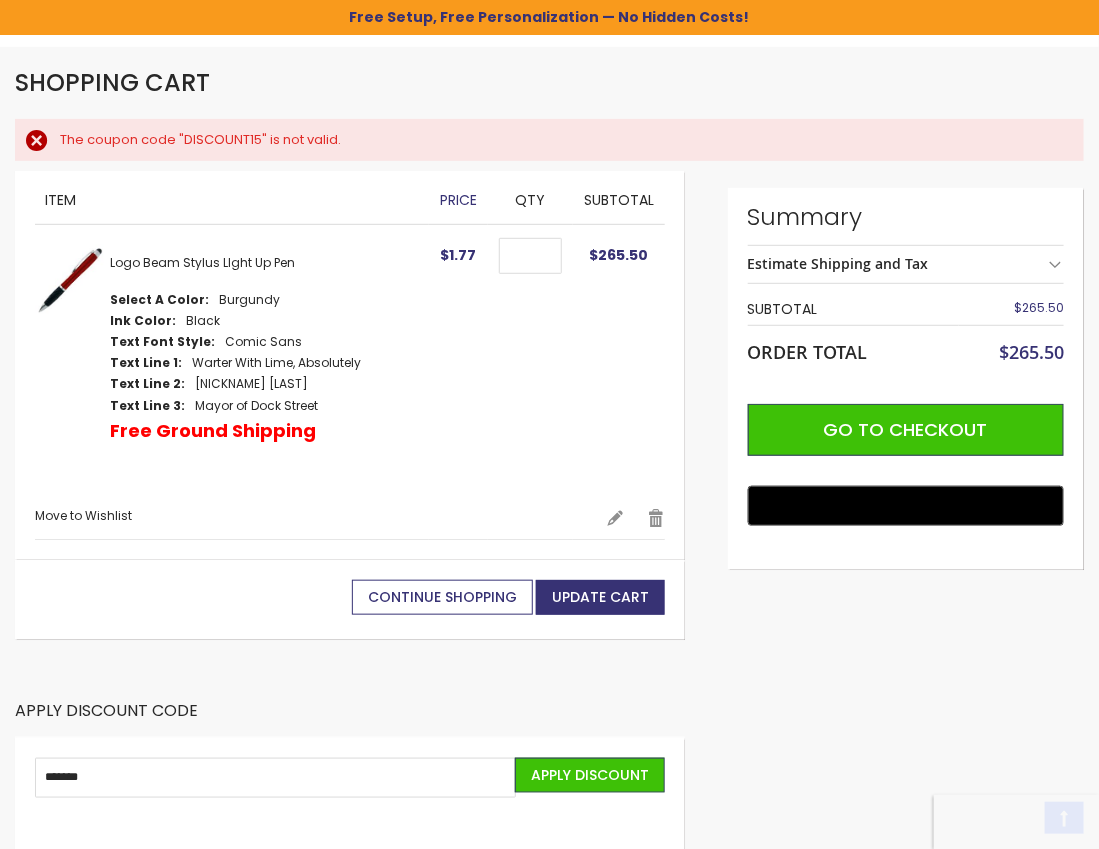 scroll, scrollTop: 400, scrollLeft: 0, axis: vertical 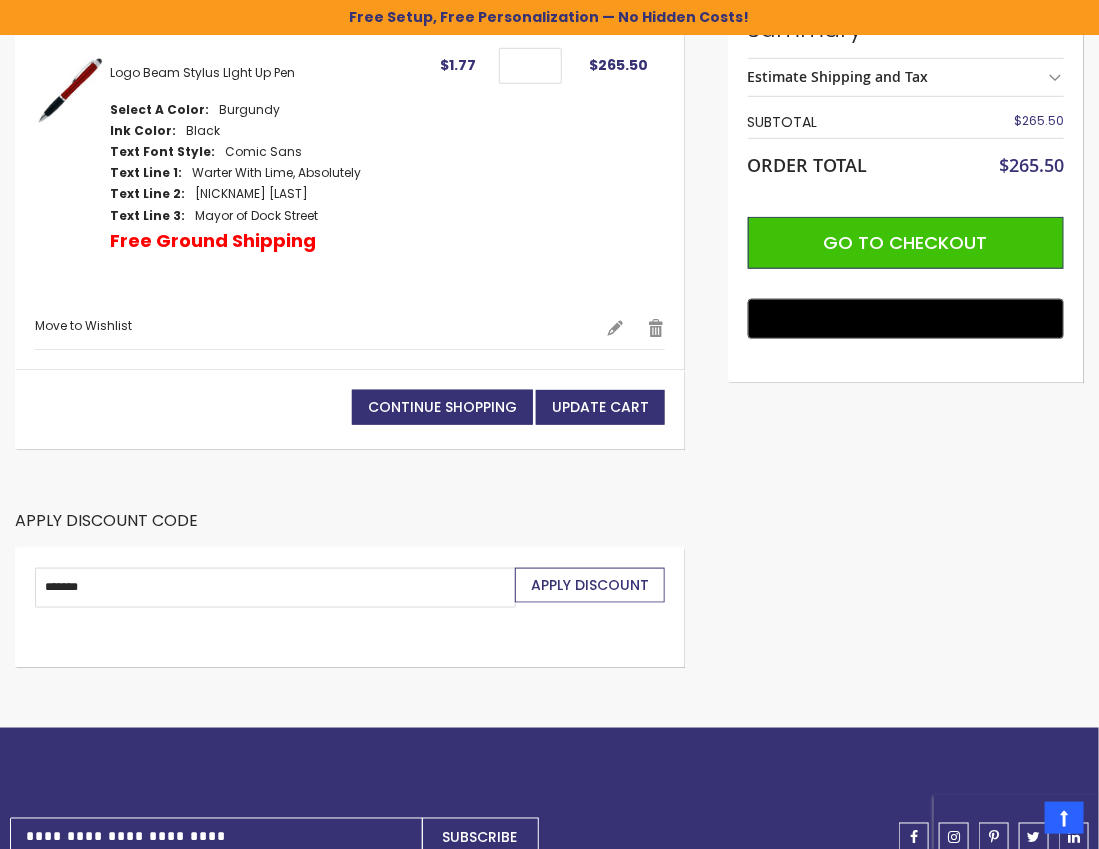 click on "Apply Discount" at bounding box center (590, 585) 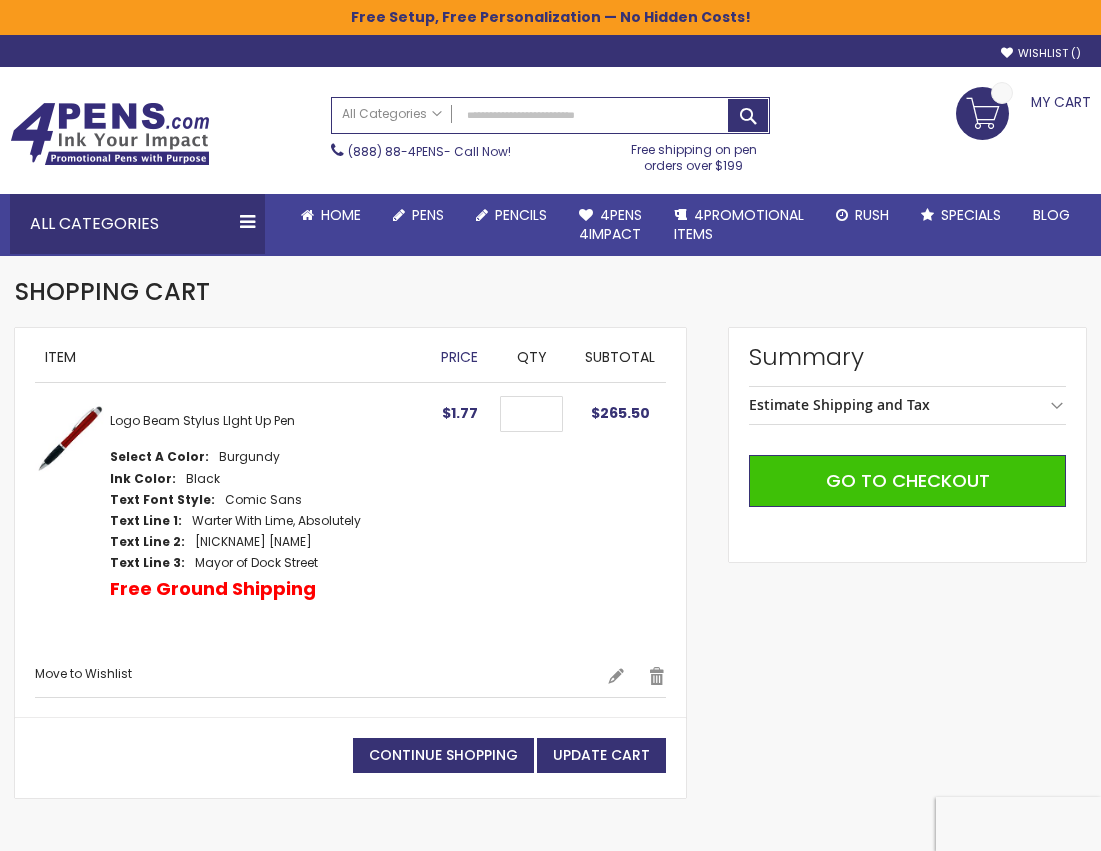 scroll, scrollTop: 0, scrollLeft: 0, axis: both 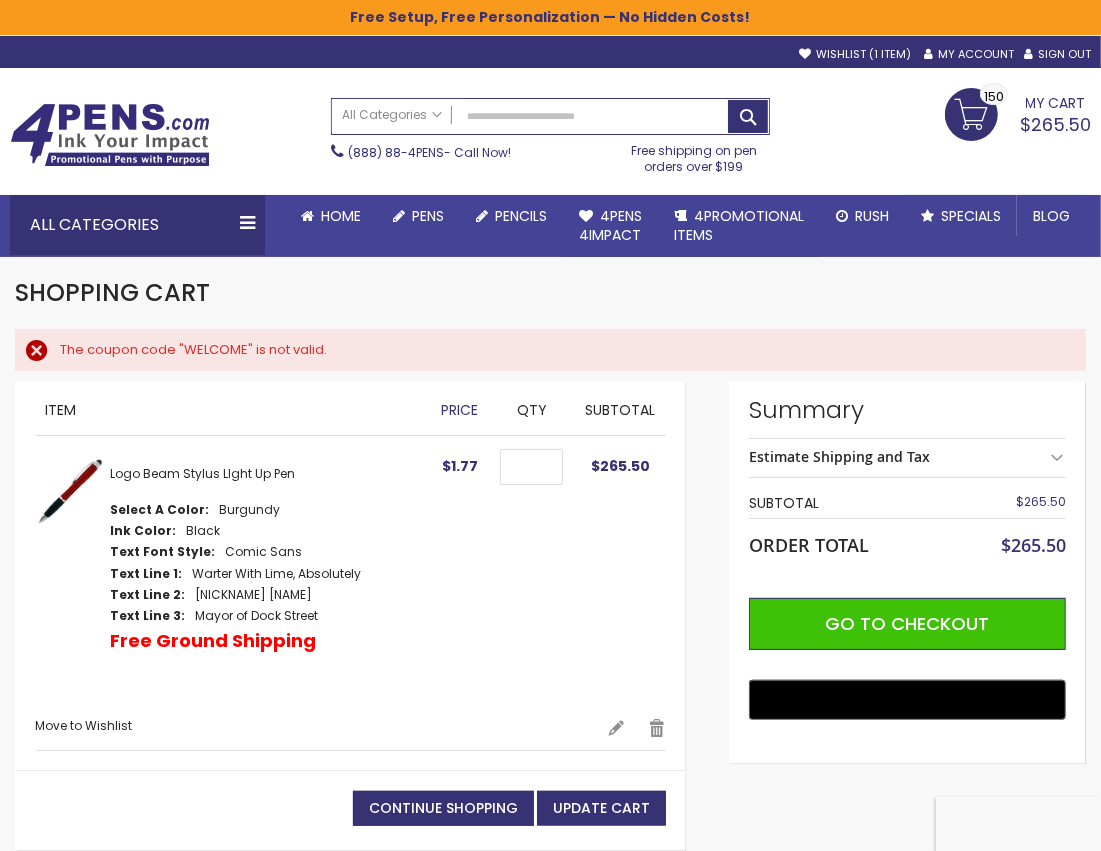 click on "Shopping Cart" at bounding box center [550, 303] 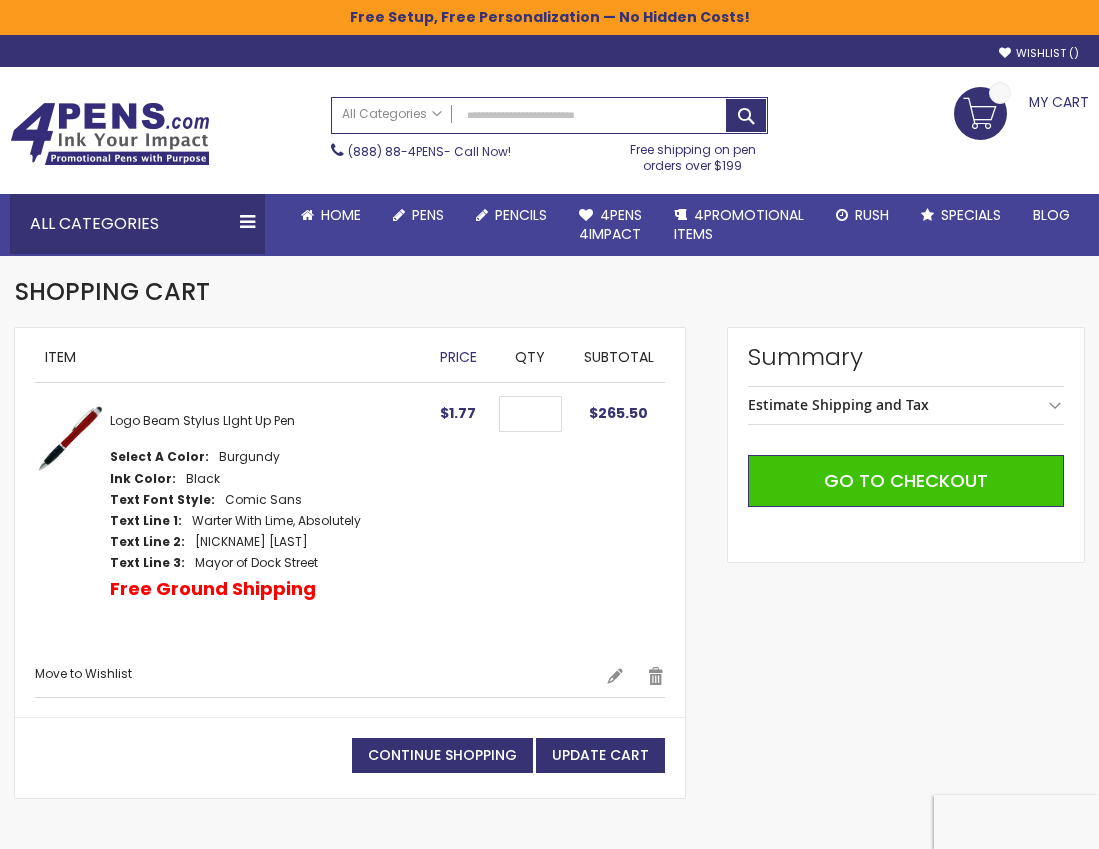 scroll, scrollTop: 0, scrollLeft: 0, axis: both 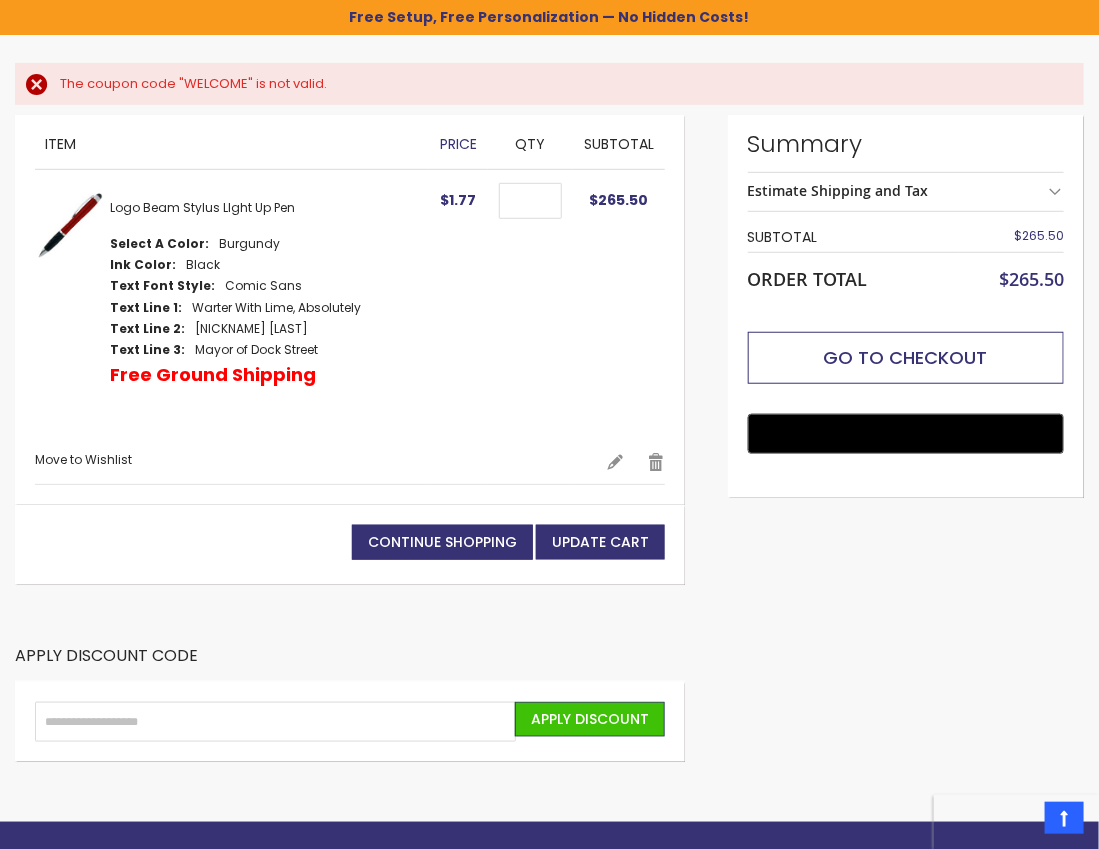 click on "Go to Checkout" at bounding box center [906, 357] 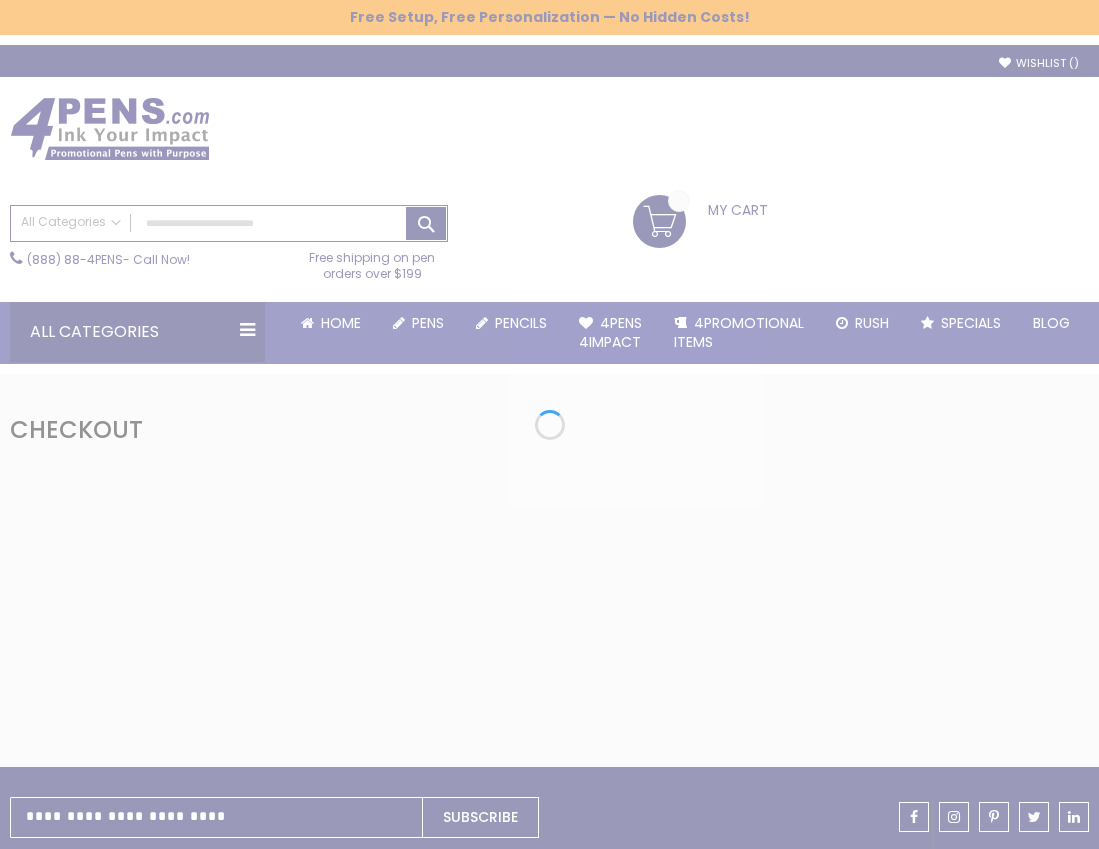 scroll, scrollTop: 0, scrollLeft: 0, axis: both 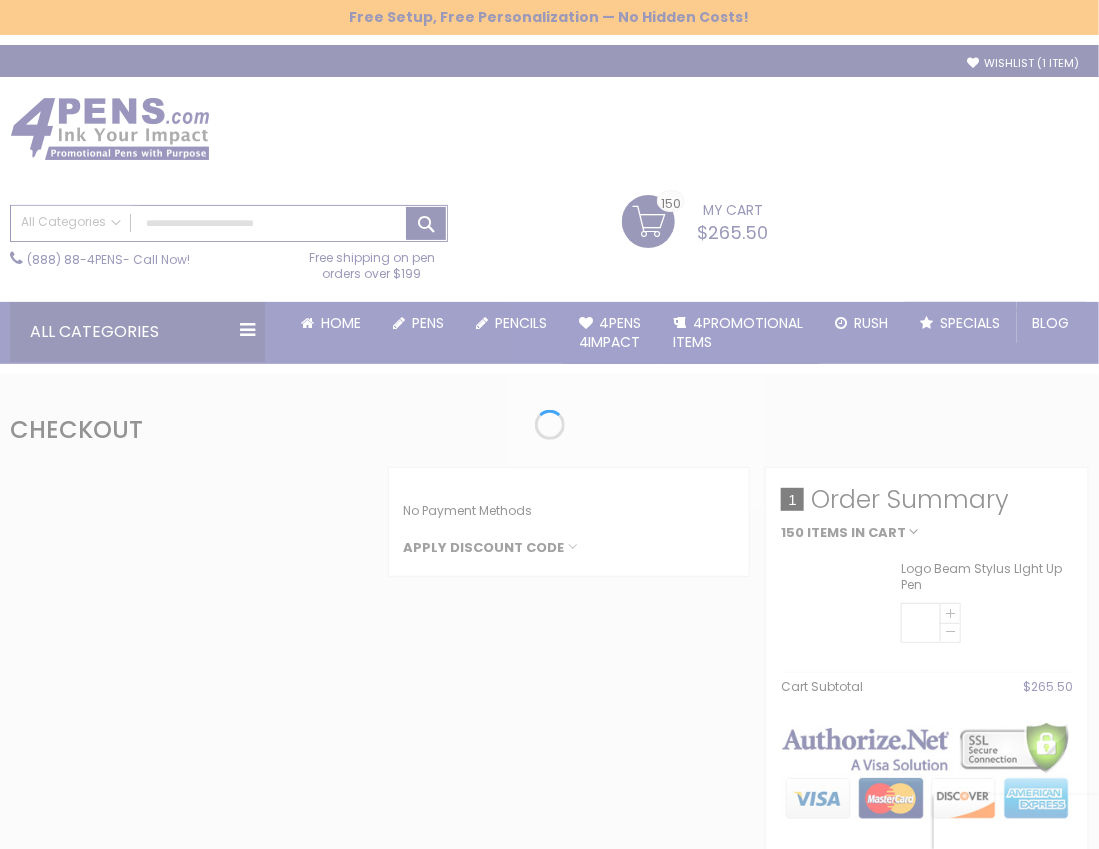 select on "*" 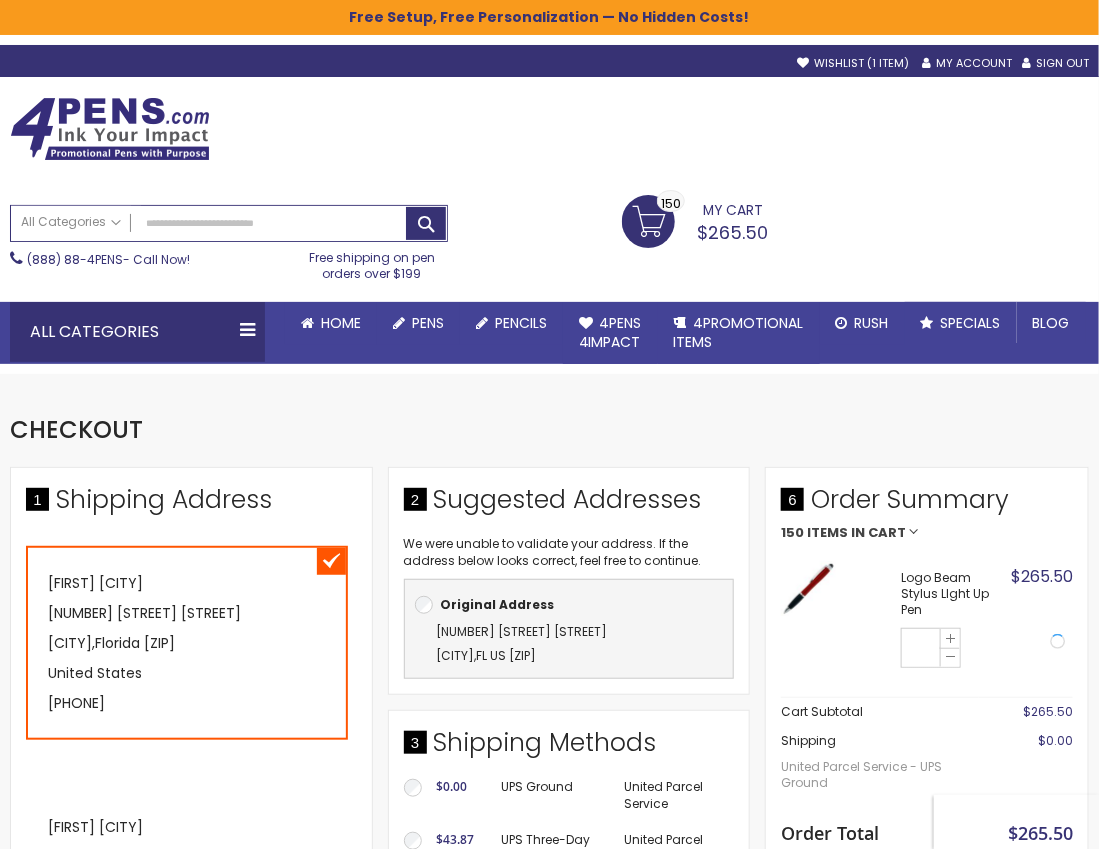 scroll, scrollTop: 0, scrollLeft: 0, axis: both 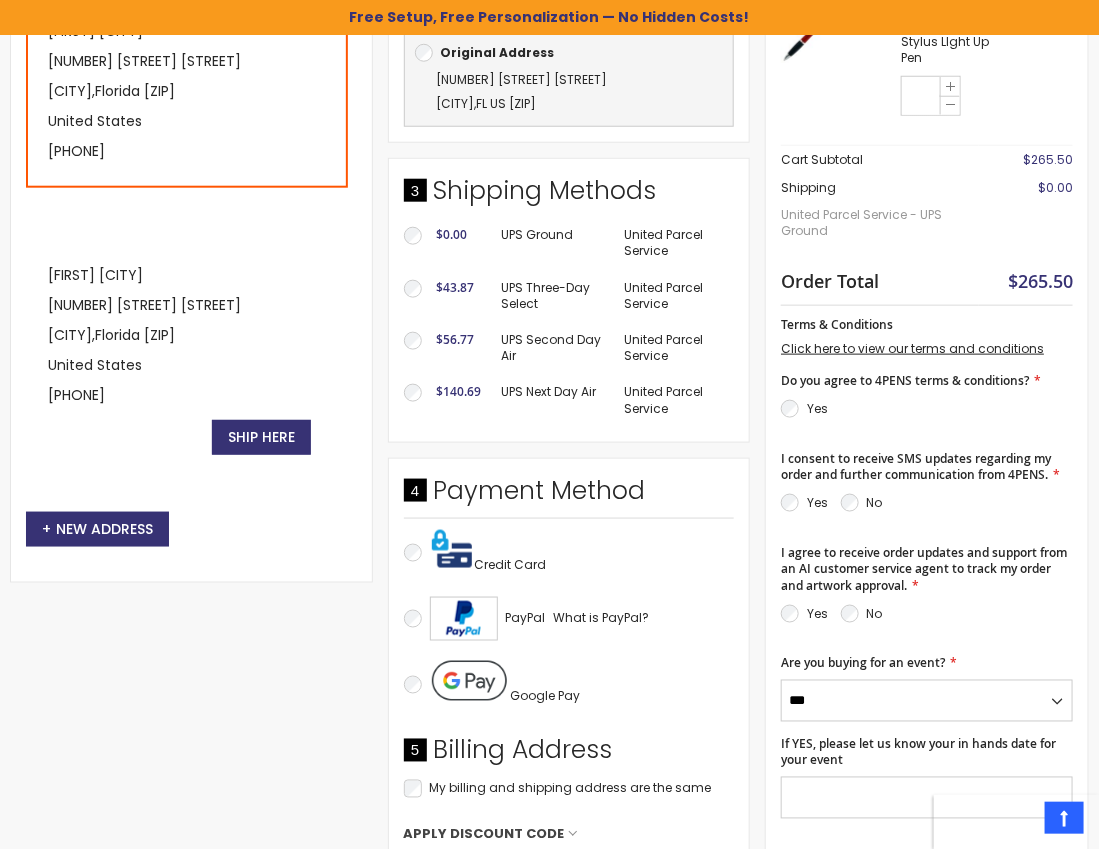 click on "Yes" at bounding box center (804, 409) 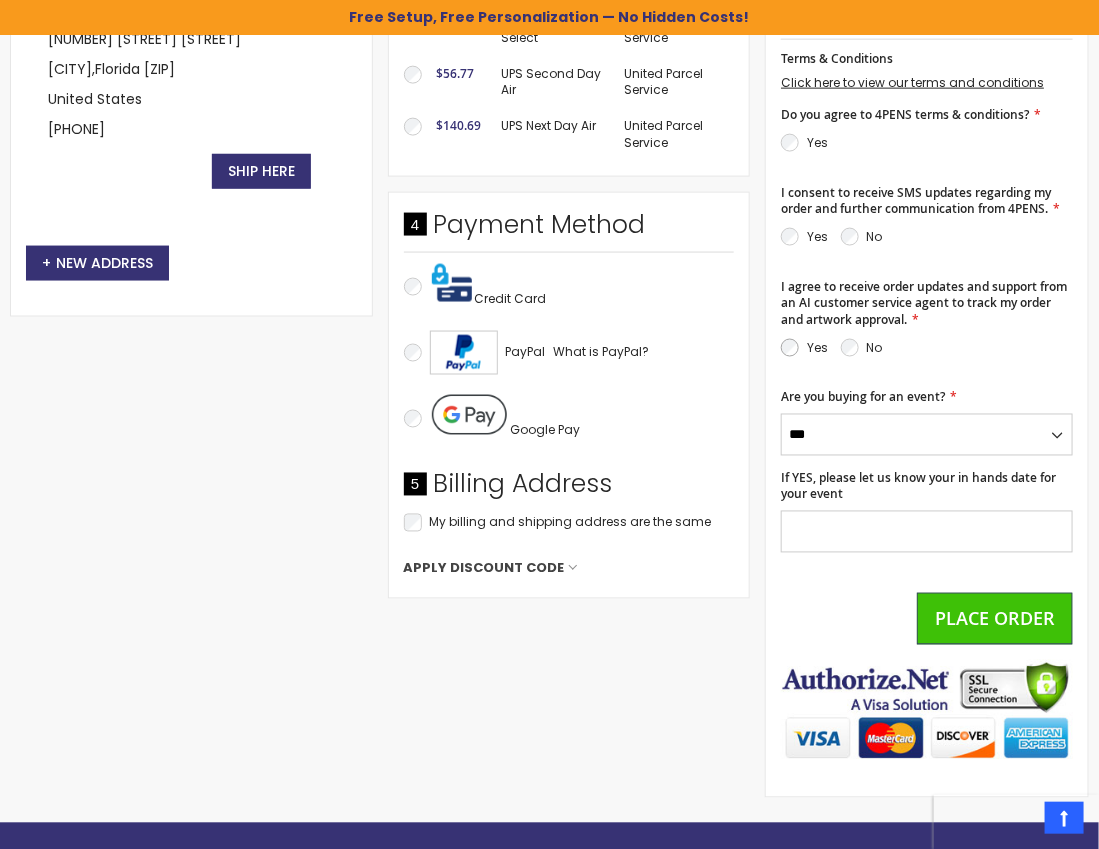 scroll, scrollTop: 666, scrollLeft: 0, axis: vertical 